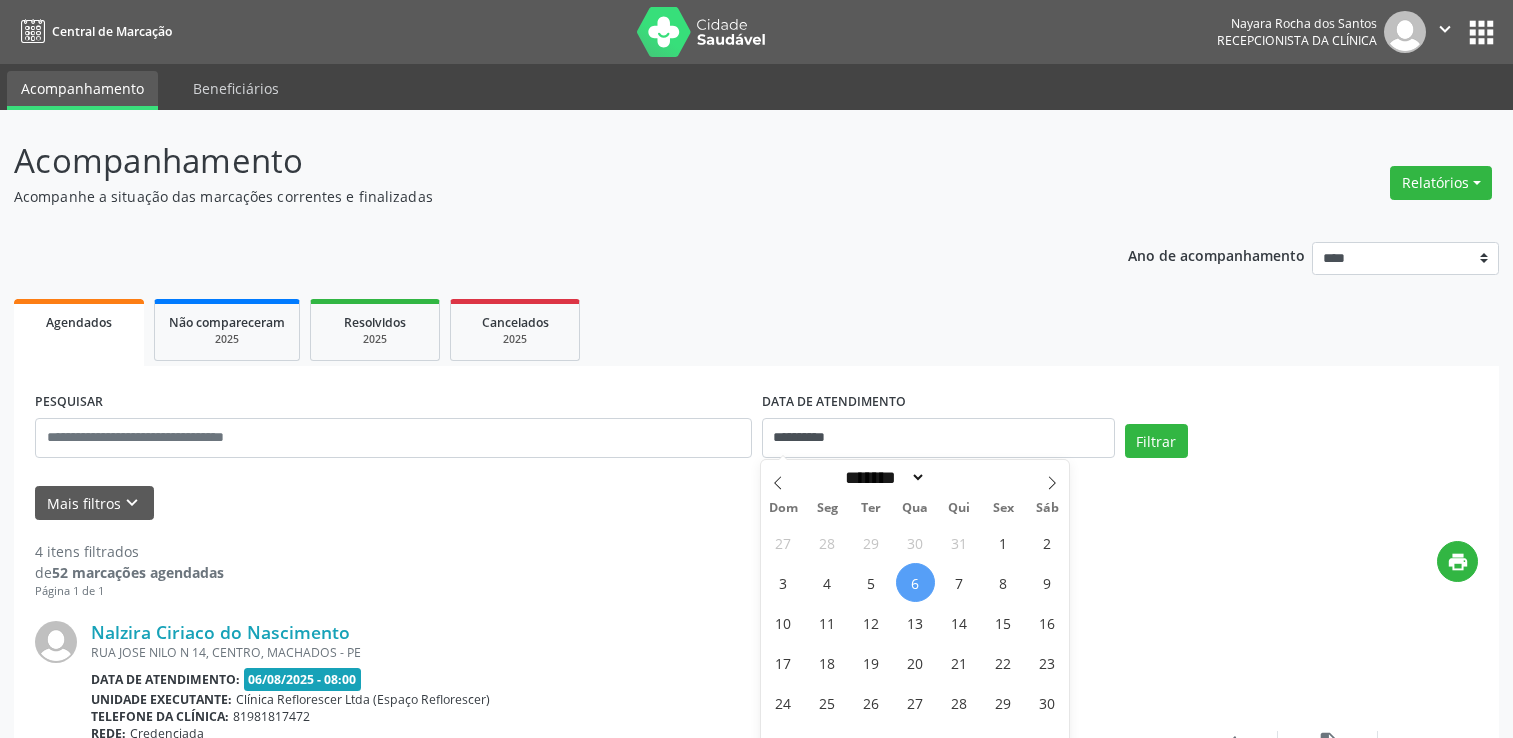 scroll, scrollTop: 200, scrollLeft: 0, axis: vertical 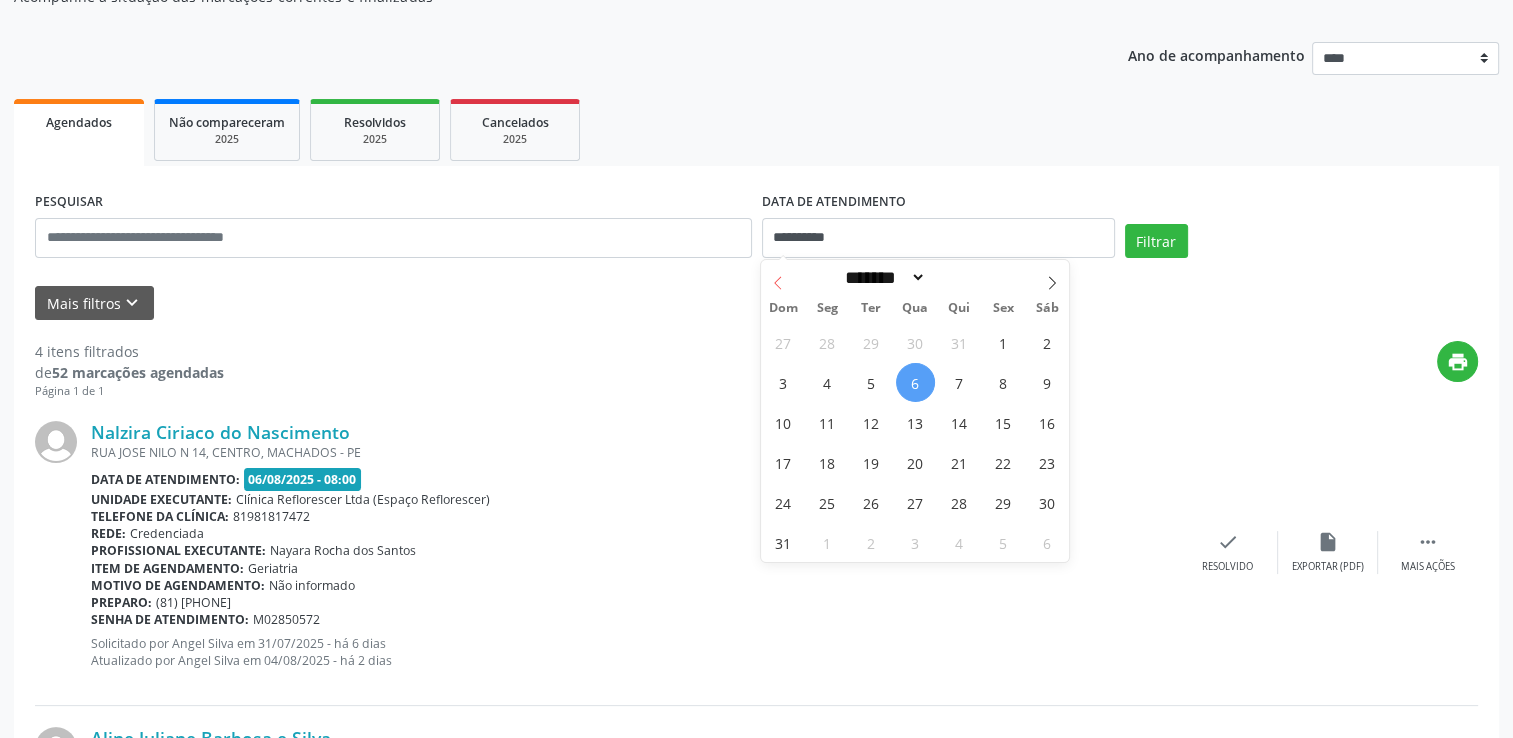 click 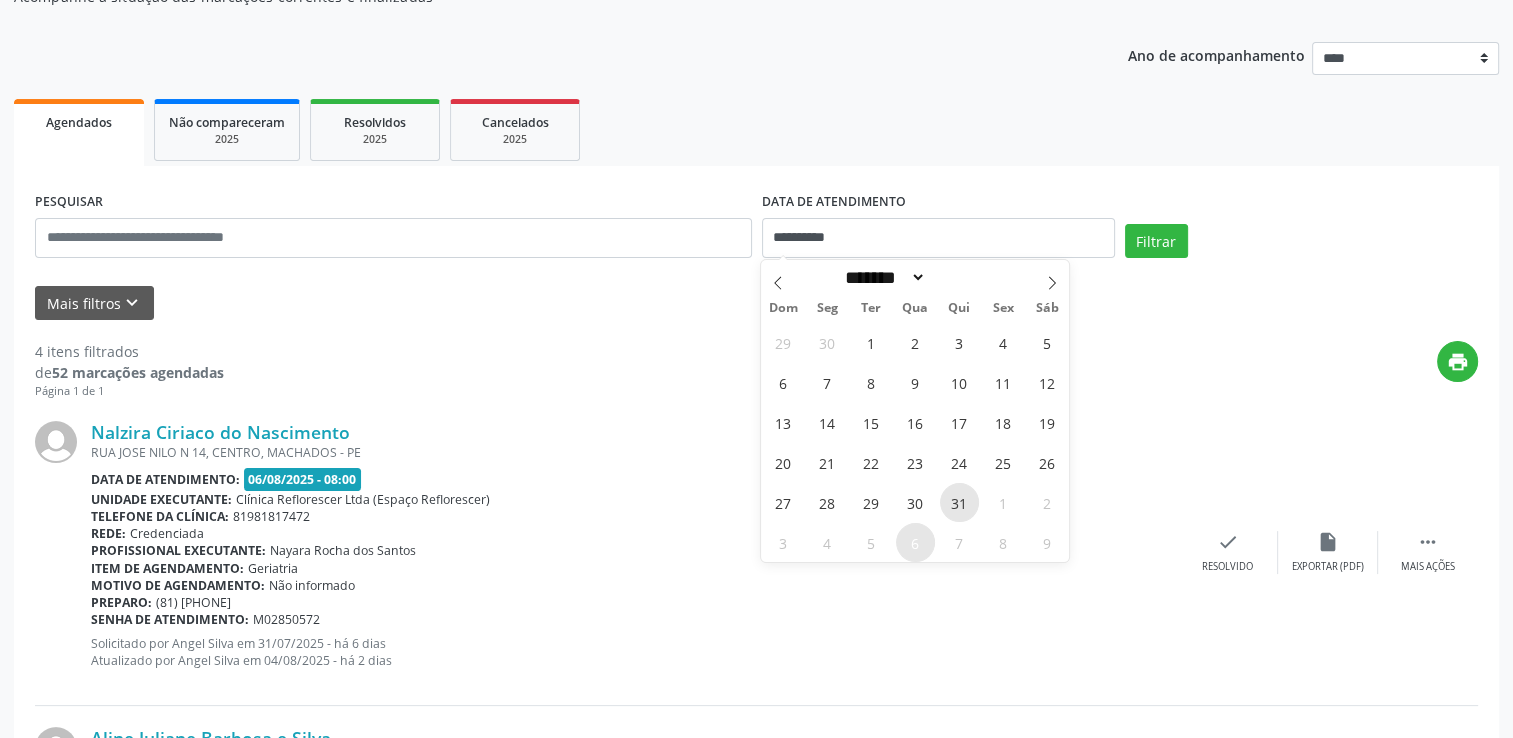 click on "31" at bounding box center (959, 502) 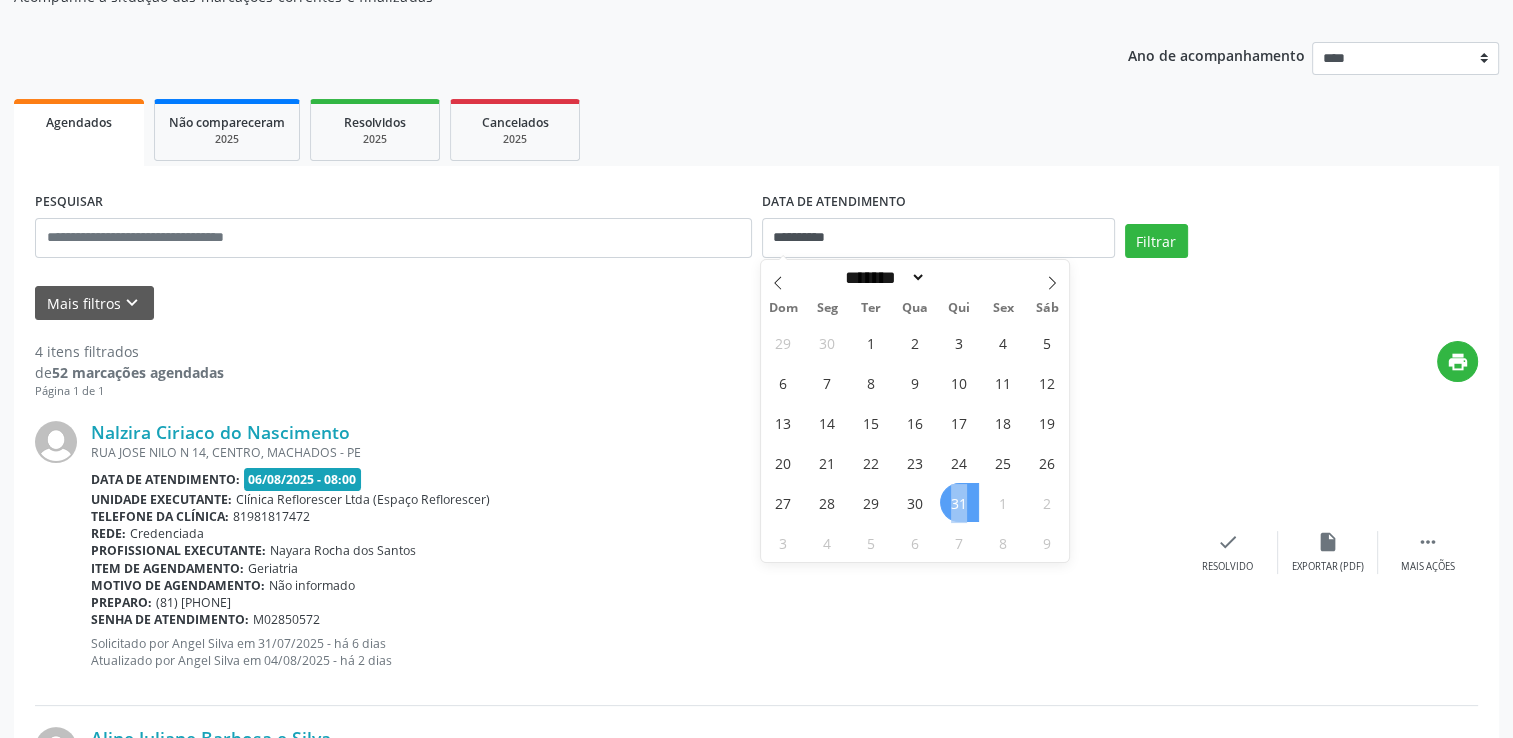 click on "31" at bounding box center [959, 502] 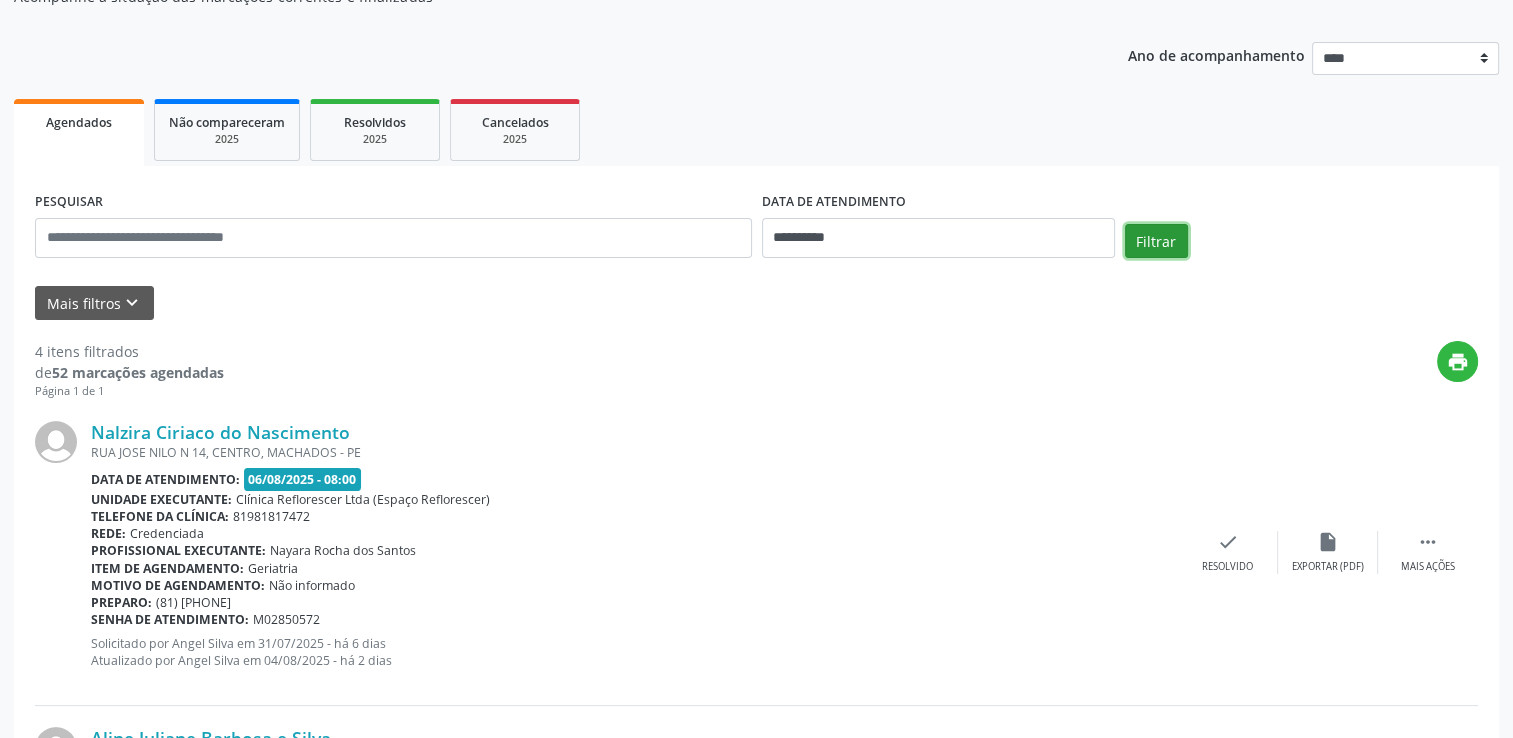 click on "Filtrar" at bounding box center (1156, 241) 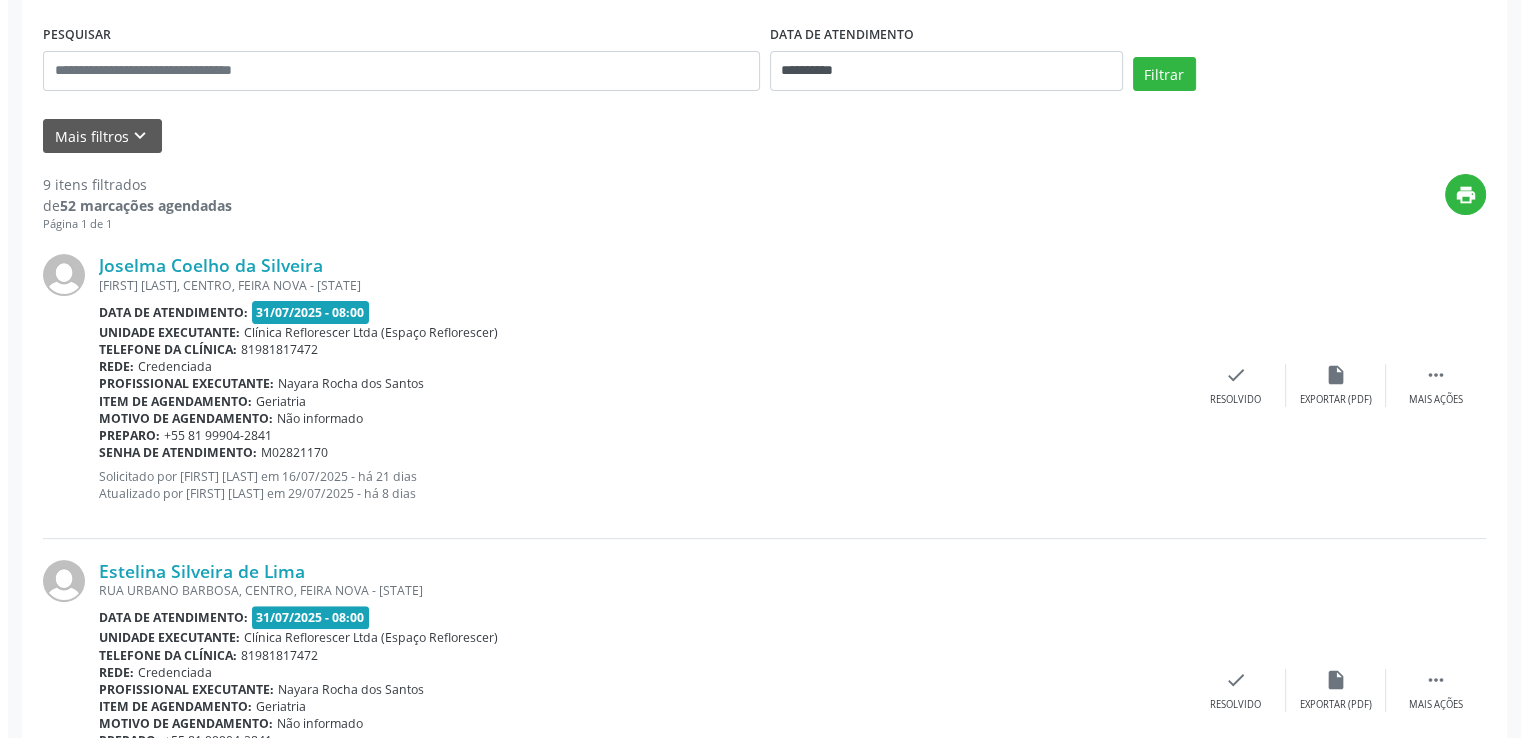 scroll, scrollTop: 400, scrollLeft: 0, axis: vertical 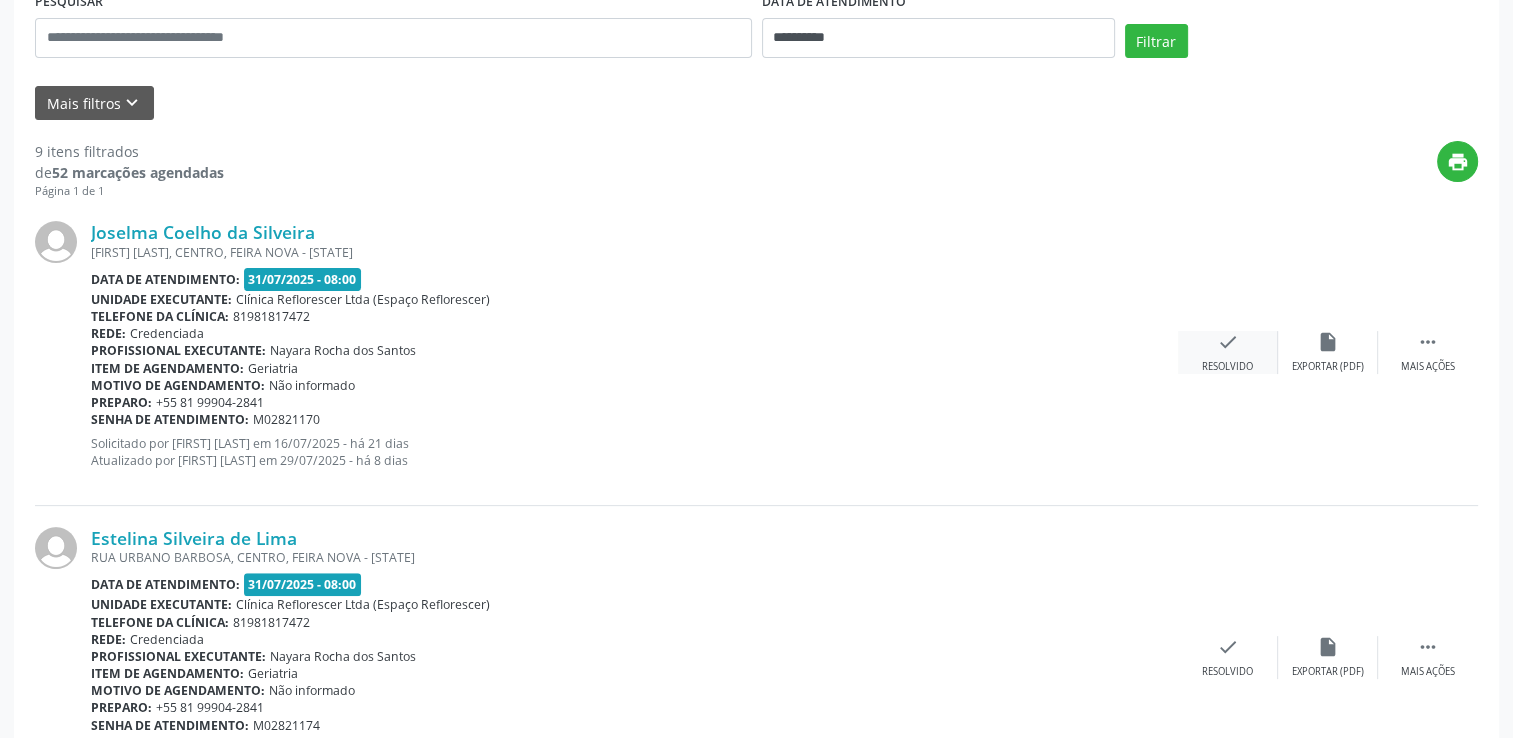 click on "check
Resolvido" at bounding box center (1228, 352) 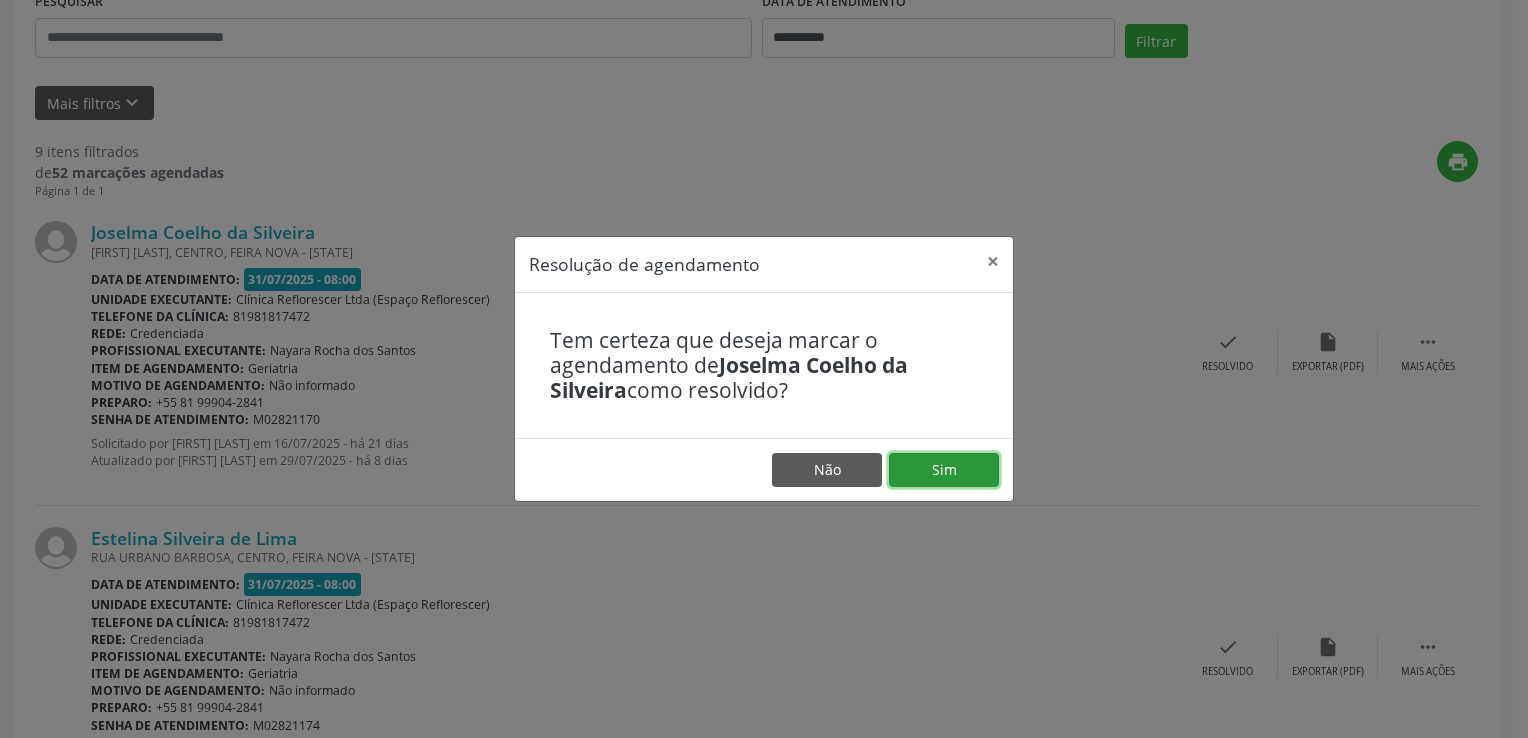 click on "Sim" at bounding box center [944, 470] 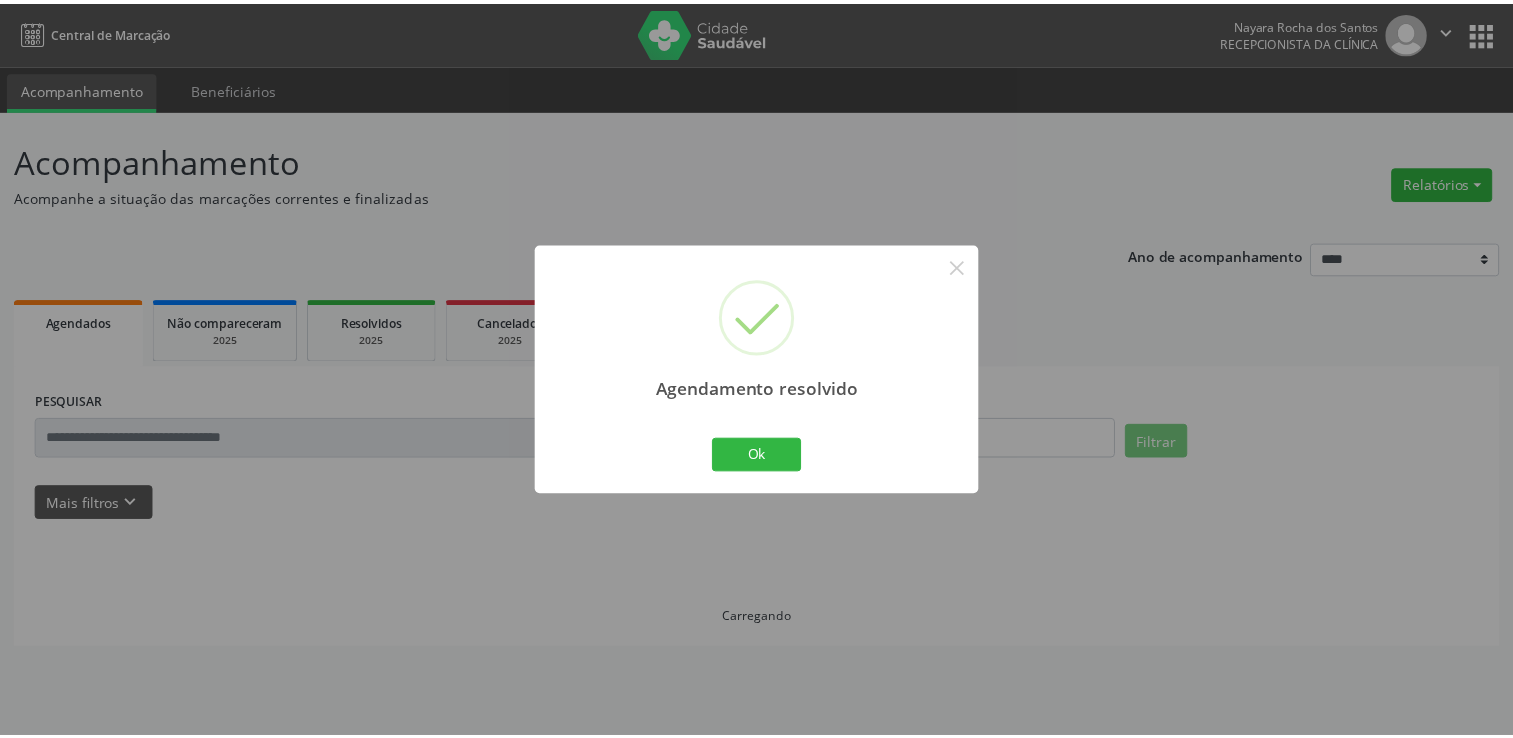 scroll, scrollTop: 0, scrollLeft: 0, axis: both 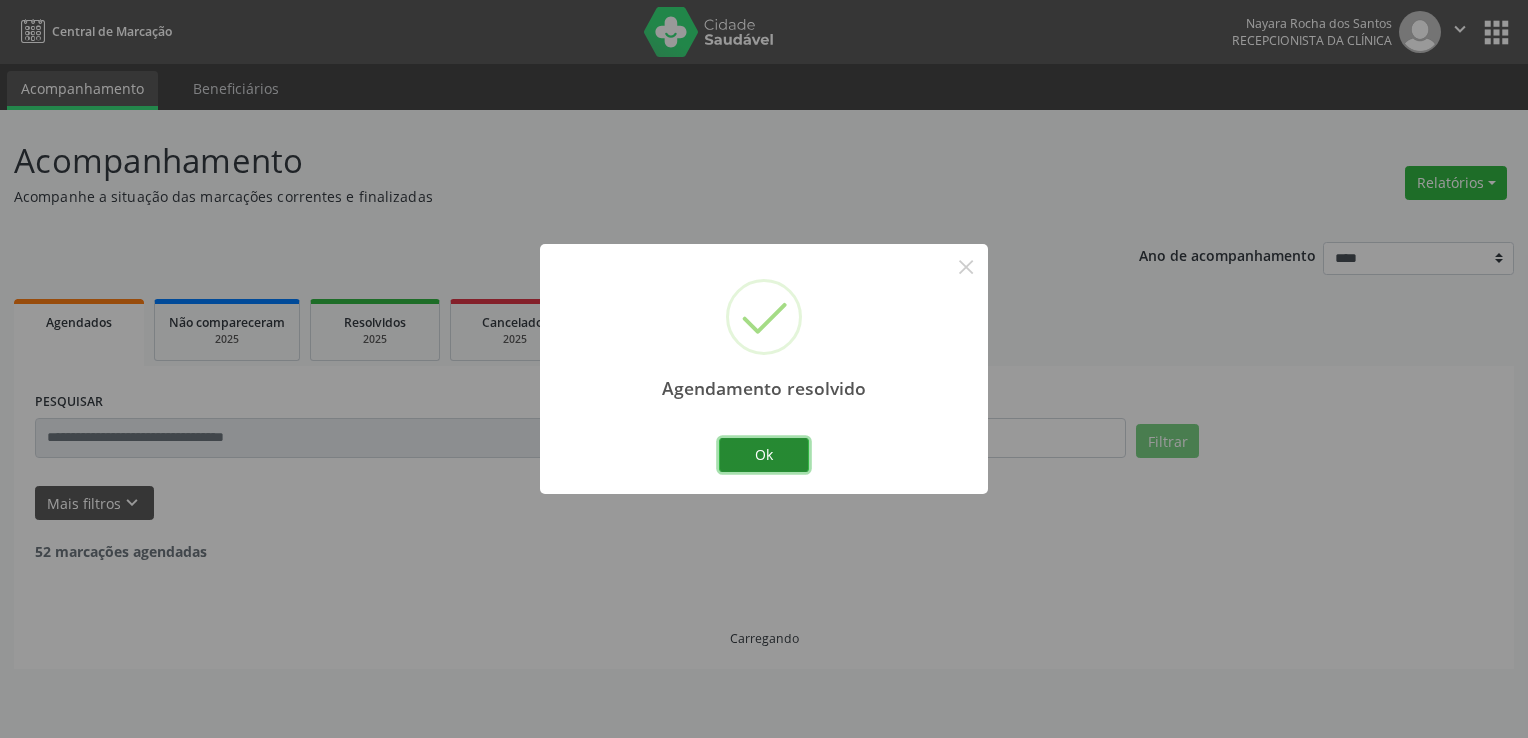 drag, startPoint x: 744, startPoint y: 450, endPoint x: 762, endPoint y: 420, distance: 34.98571 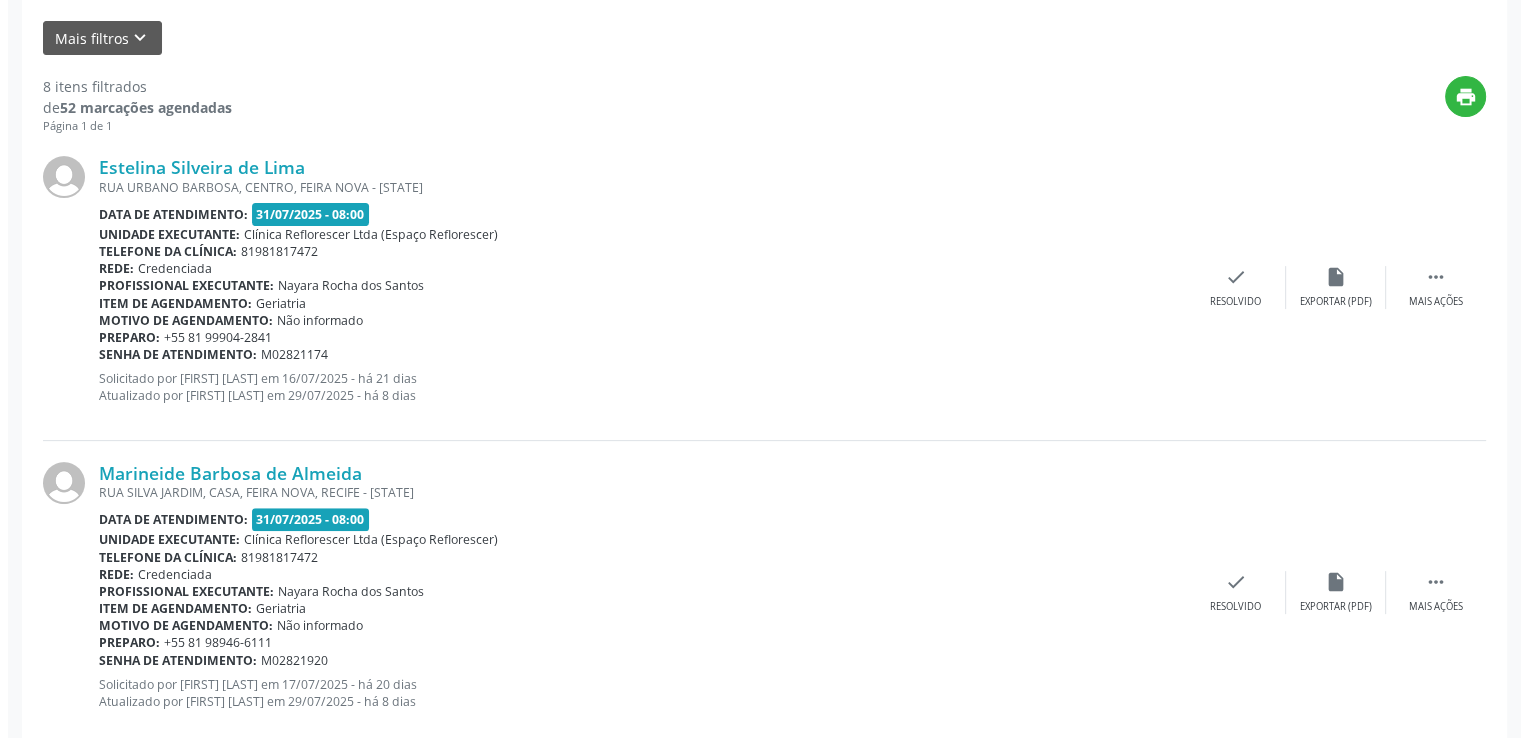scroll, scrollTop: 500, scrollLeft: 0, axis: vertical 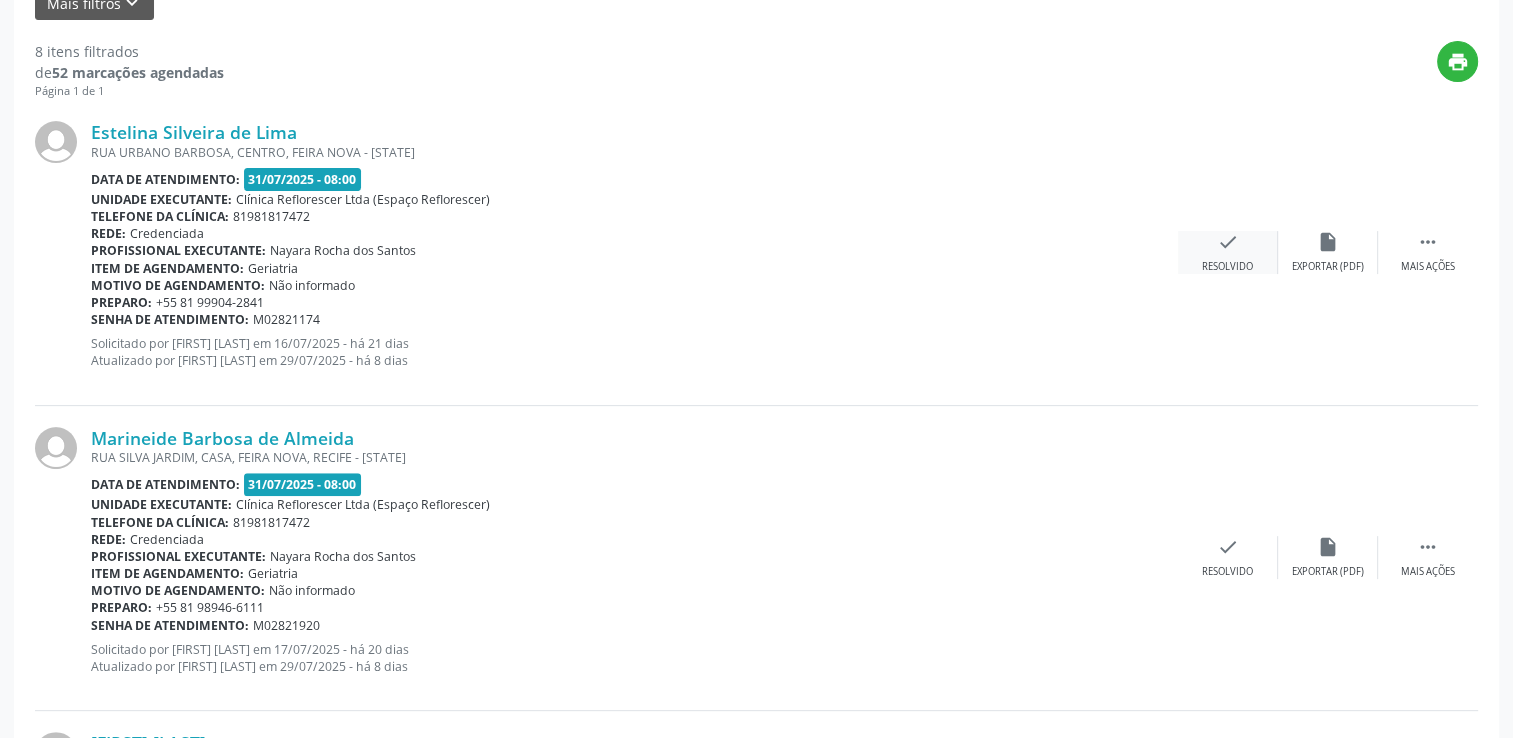 click on "check
Resolvido" at bounding box center [1228, 252] 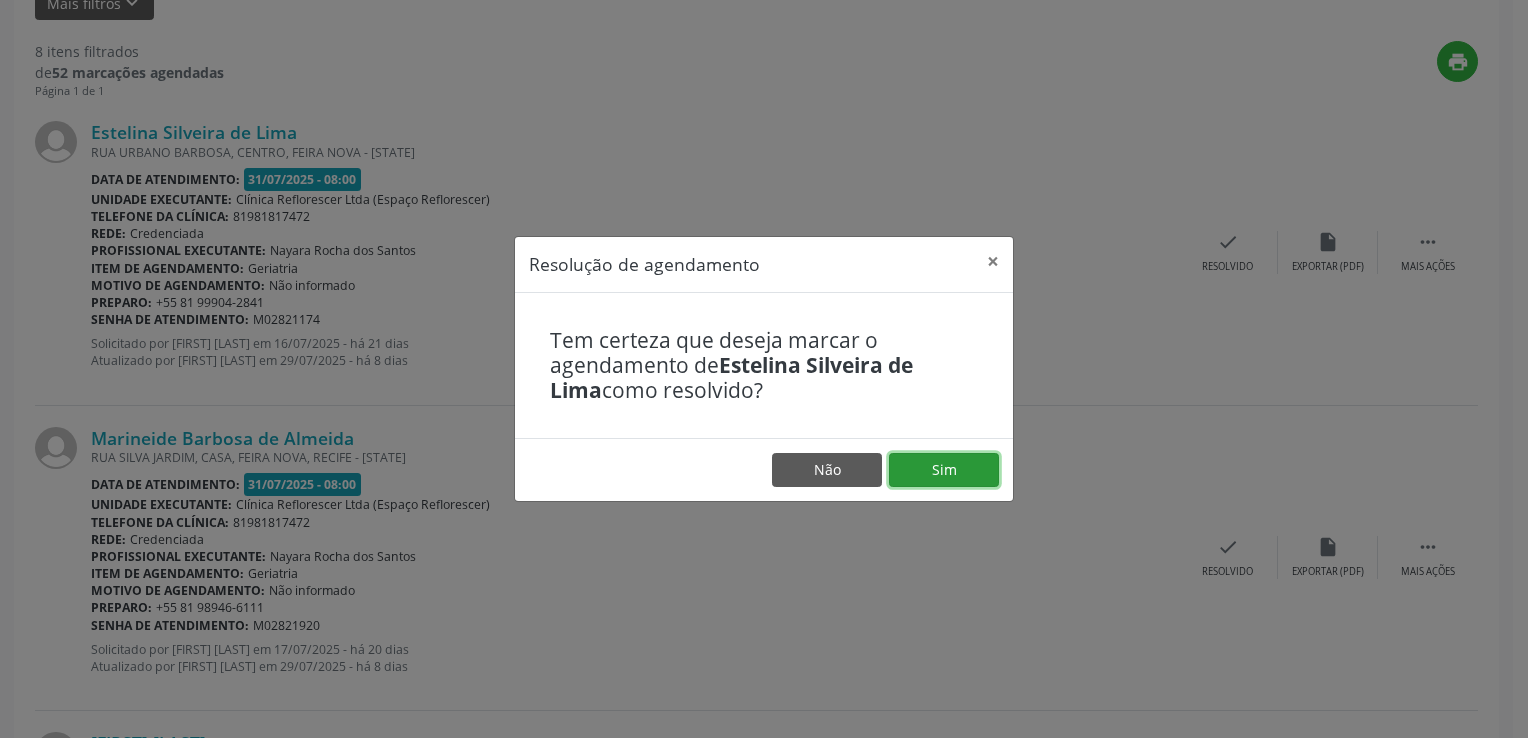 click on "Sim" at bounding box center (944, 470) 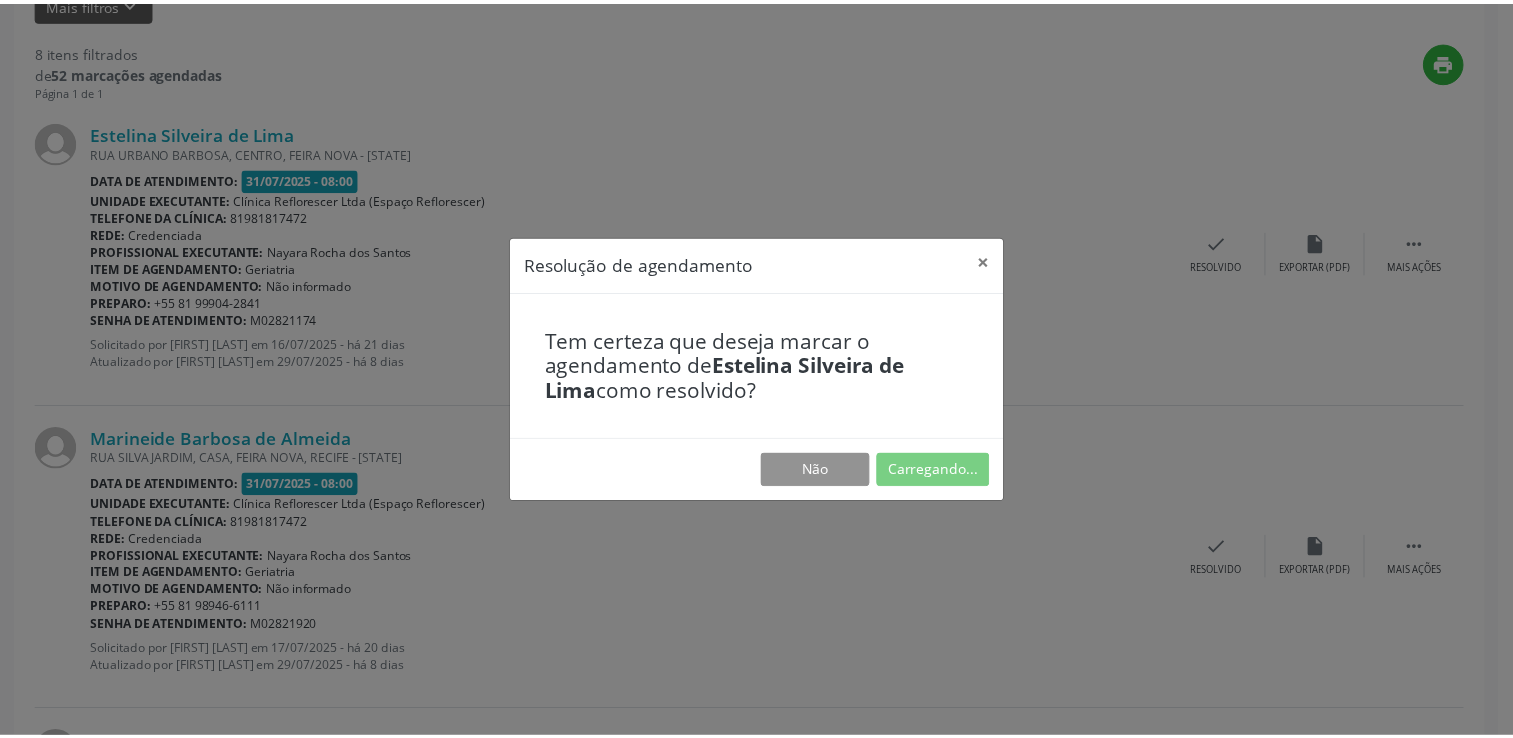 scroll, scrollTop: 0, scrollLeft: 0, axis: both 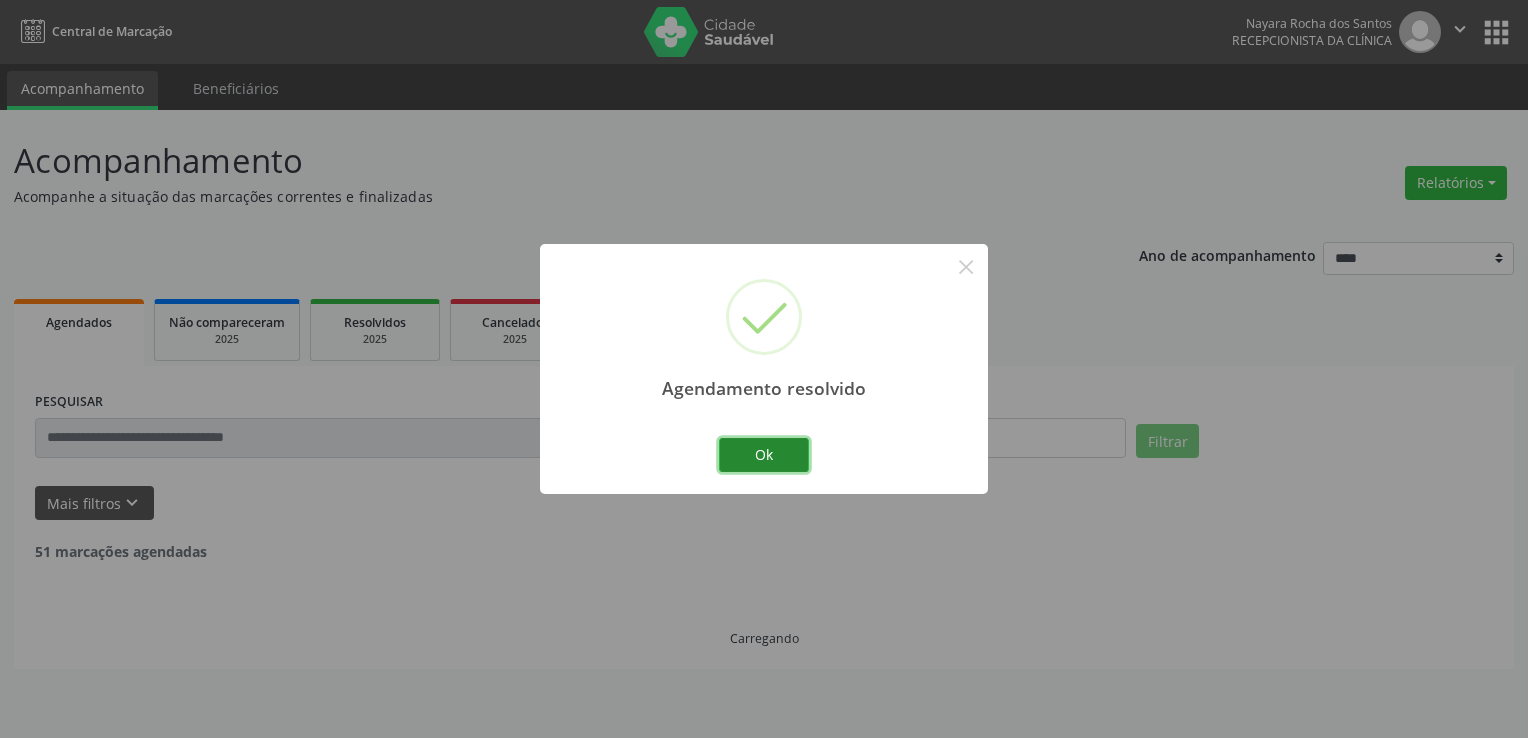 click on "Ok" at bounding box center (764, 455) 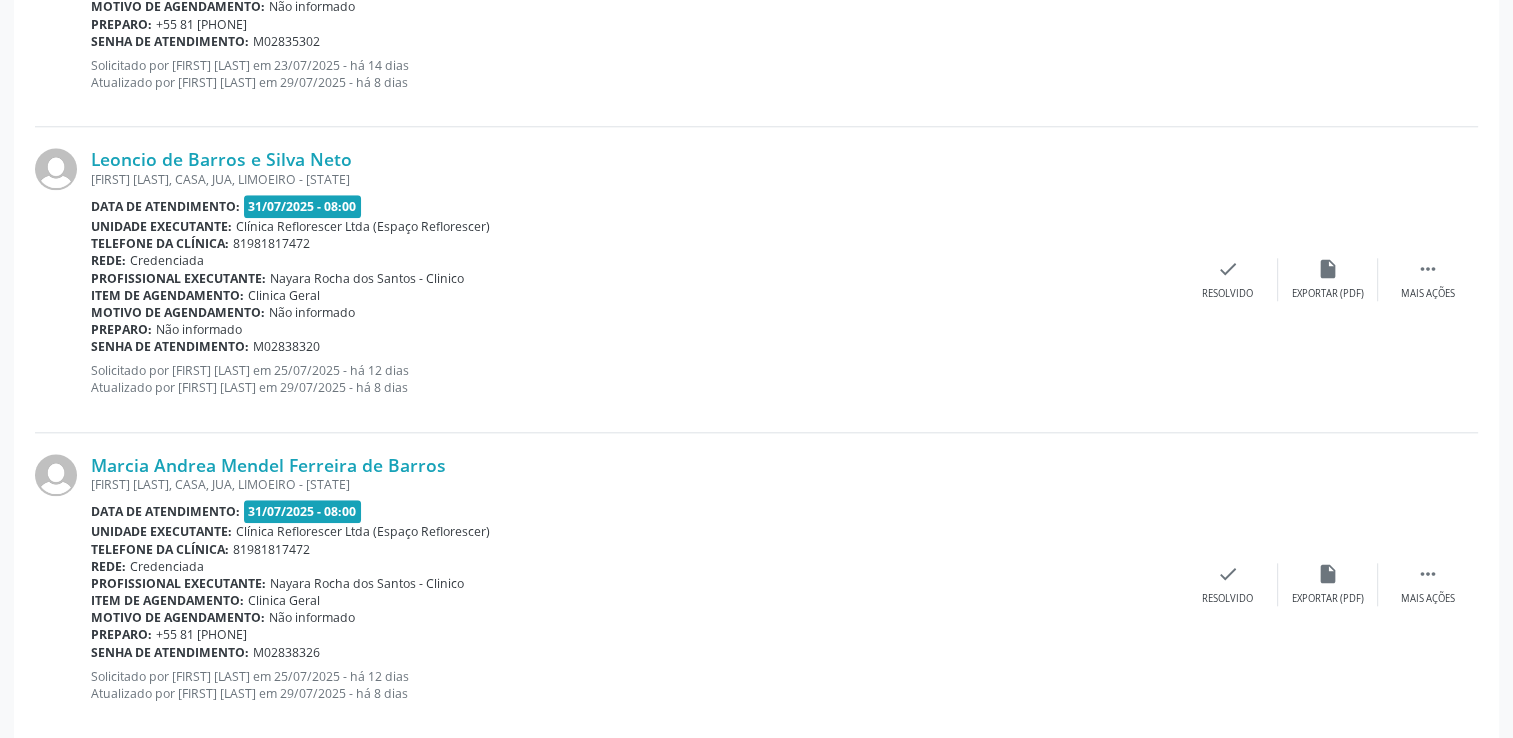 scroll, scrollTop: 2031, scrollLeft: 0, axis: vertical 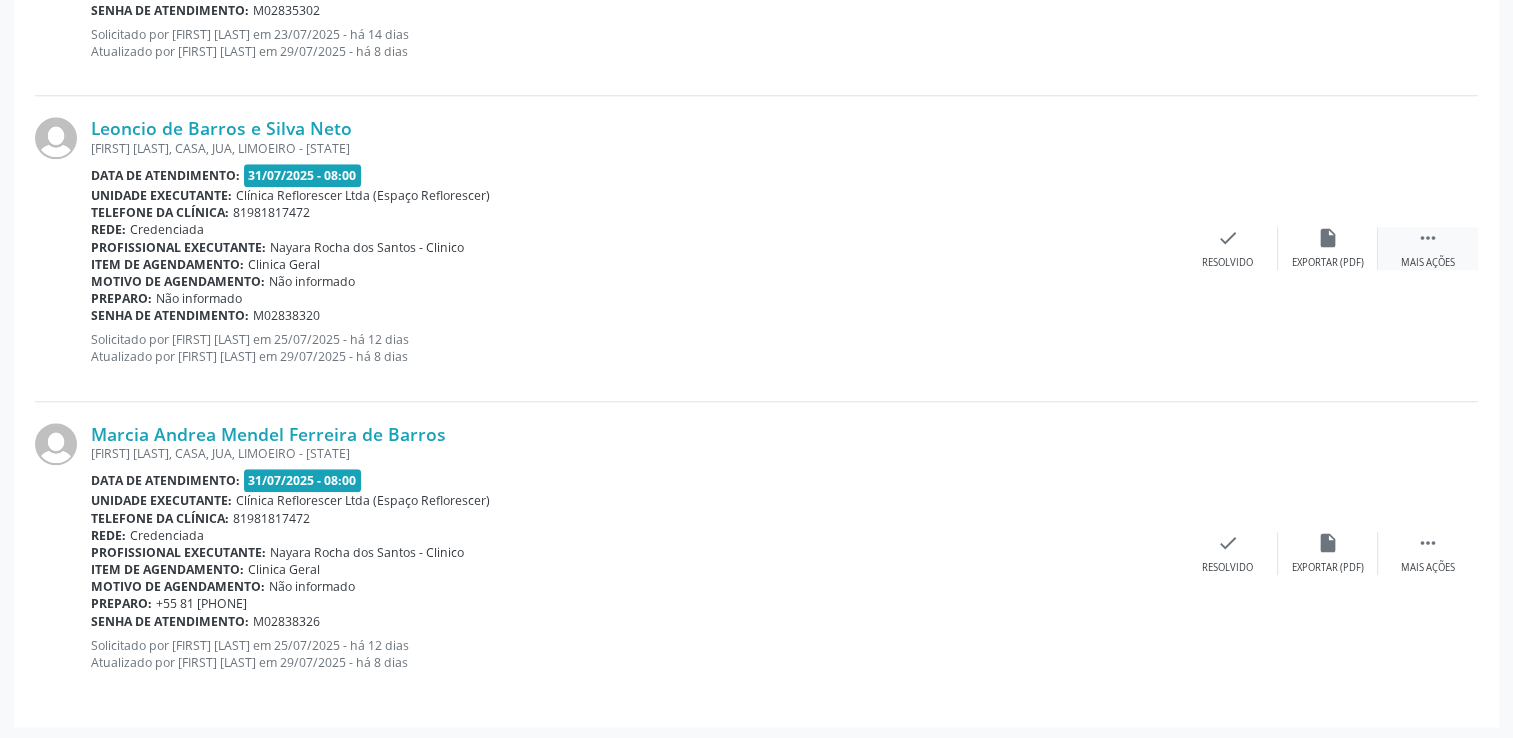 click on "" at bounding box center [1428, 238] 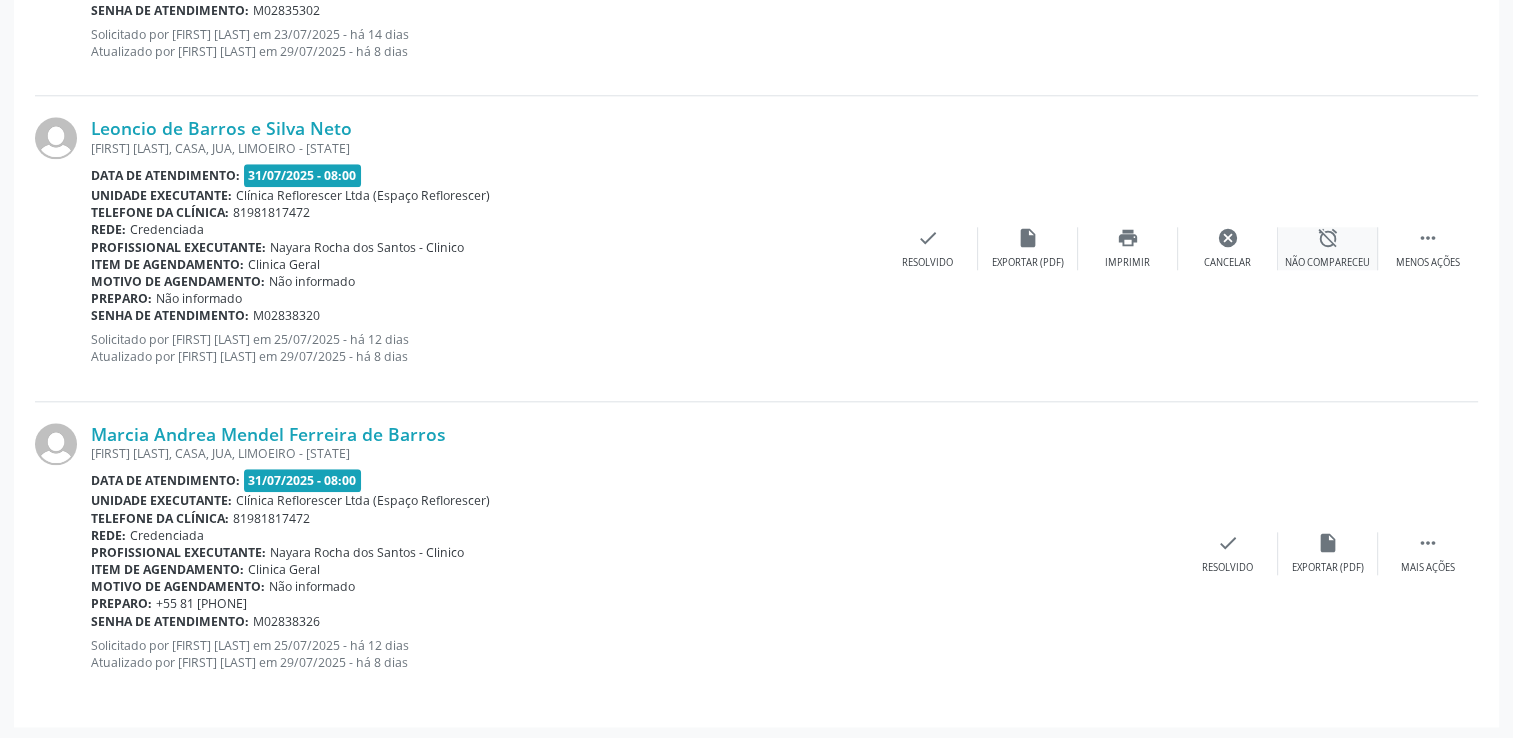 click on "alarm_off
Não compareceu" at bounding box center (1328, 248) 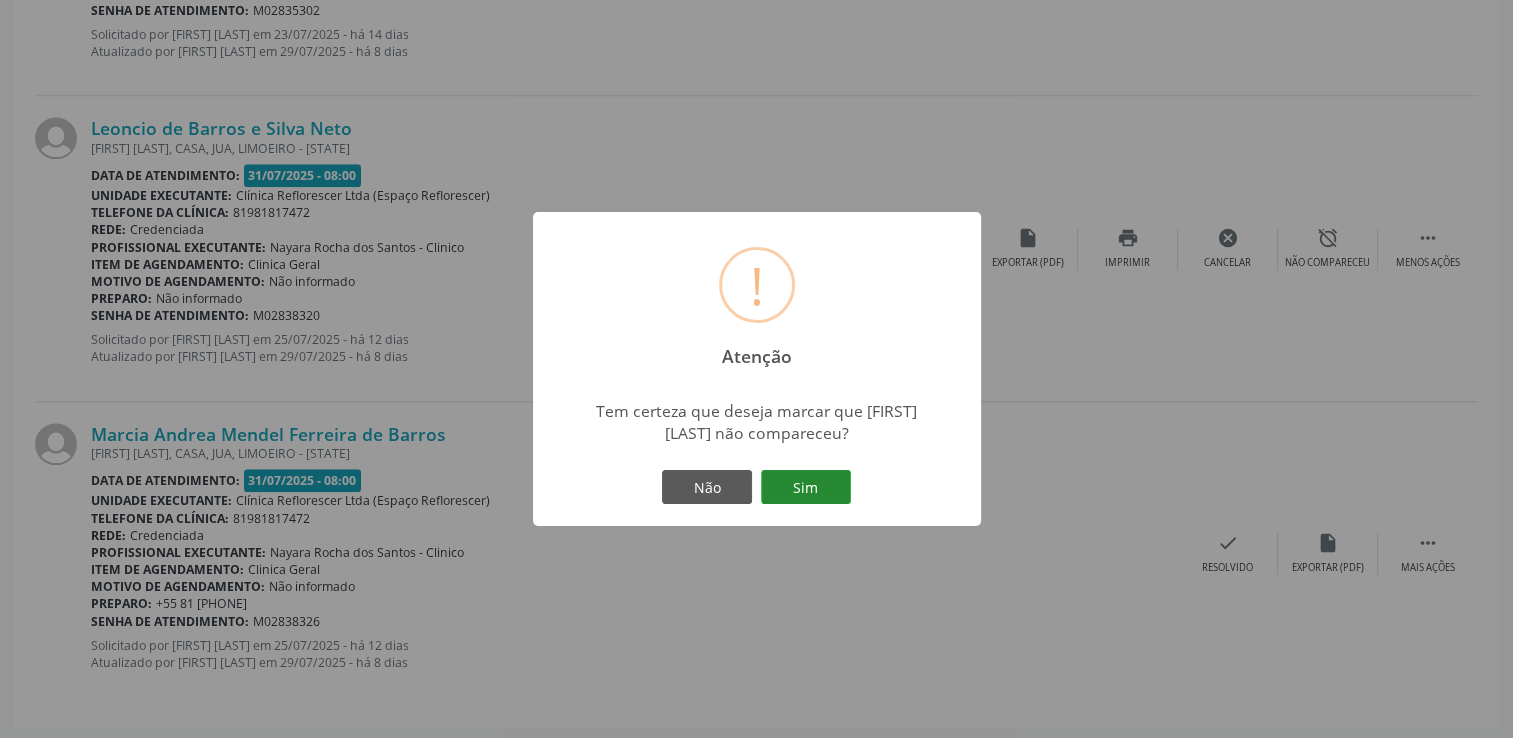 click on "Sim" at bounding box center (806, 487) 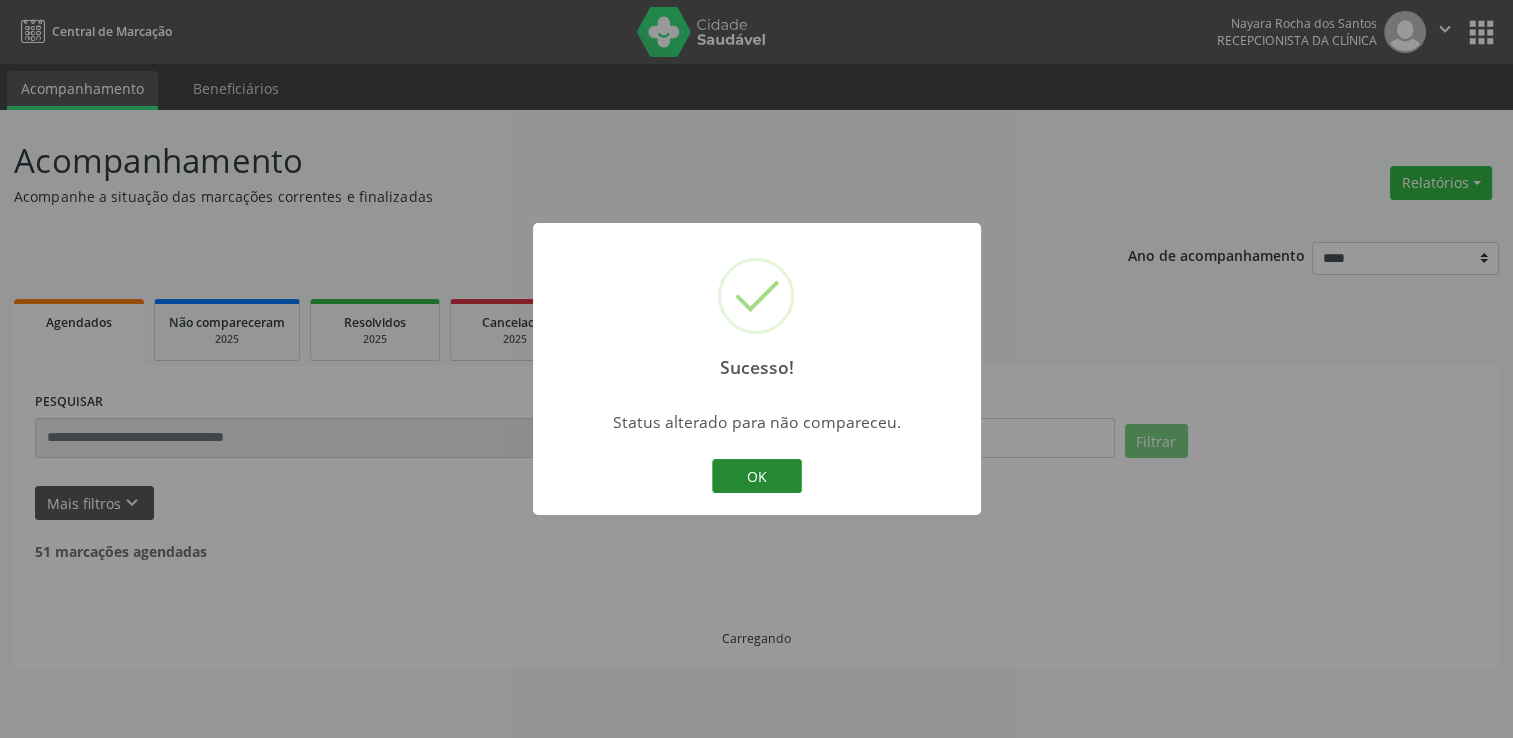 scroll, scrollTop: 0, scrollLeft: 0, axis: both 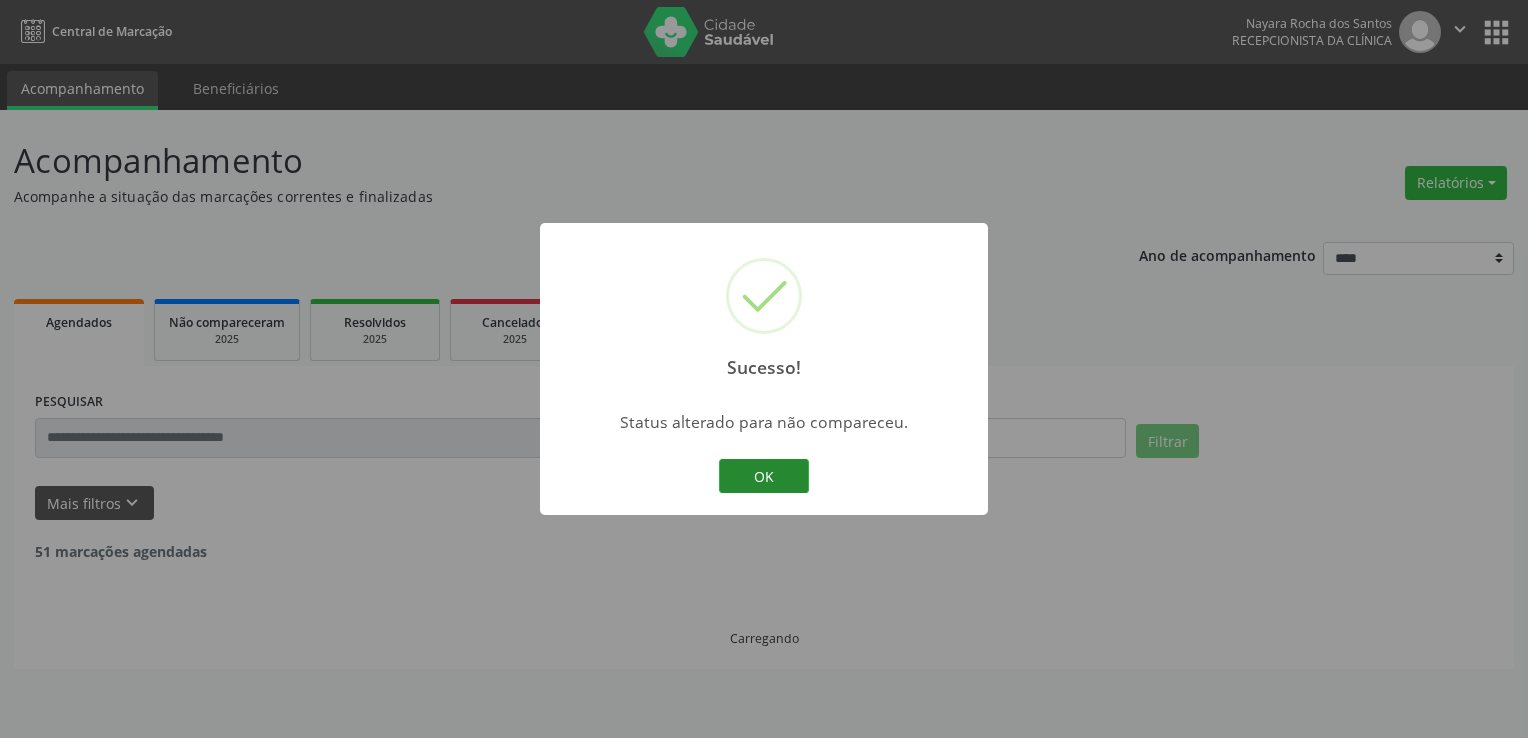 click on "OK" at bounding box center (764, 476) 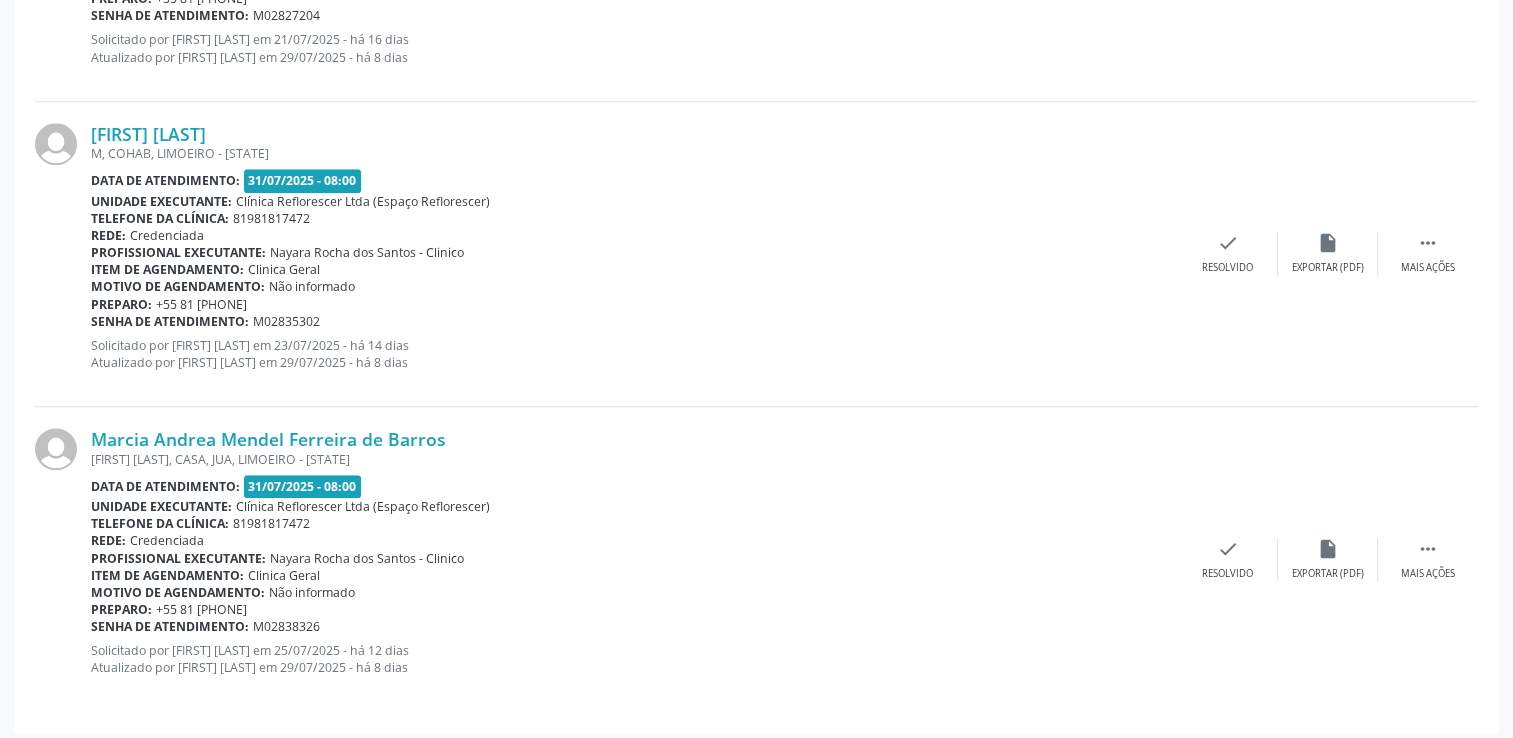 scroll, scrollTop: 1726, scrollLeft: 0, axis: vertical 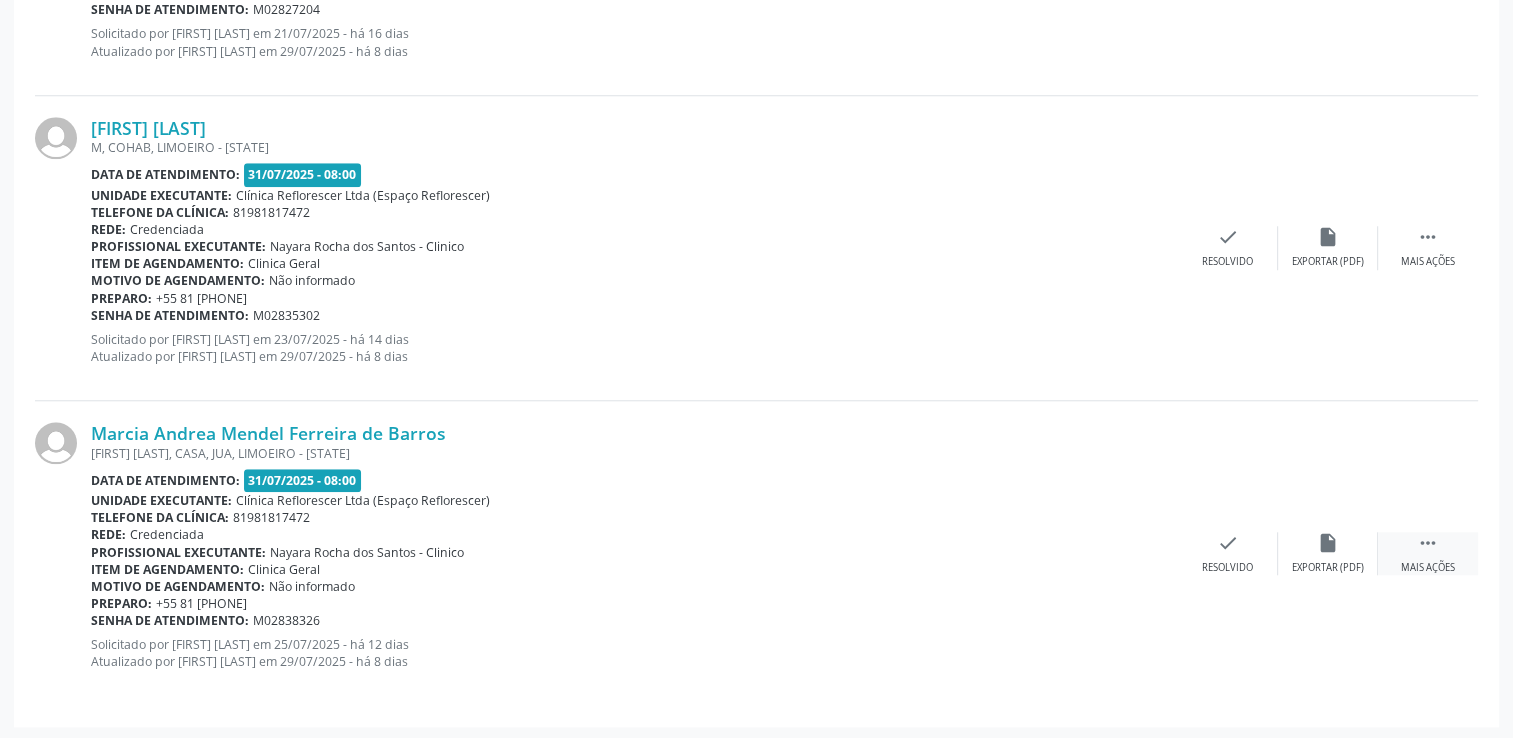 click on "
Mais ações" at bounding box center [1428, 553] 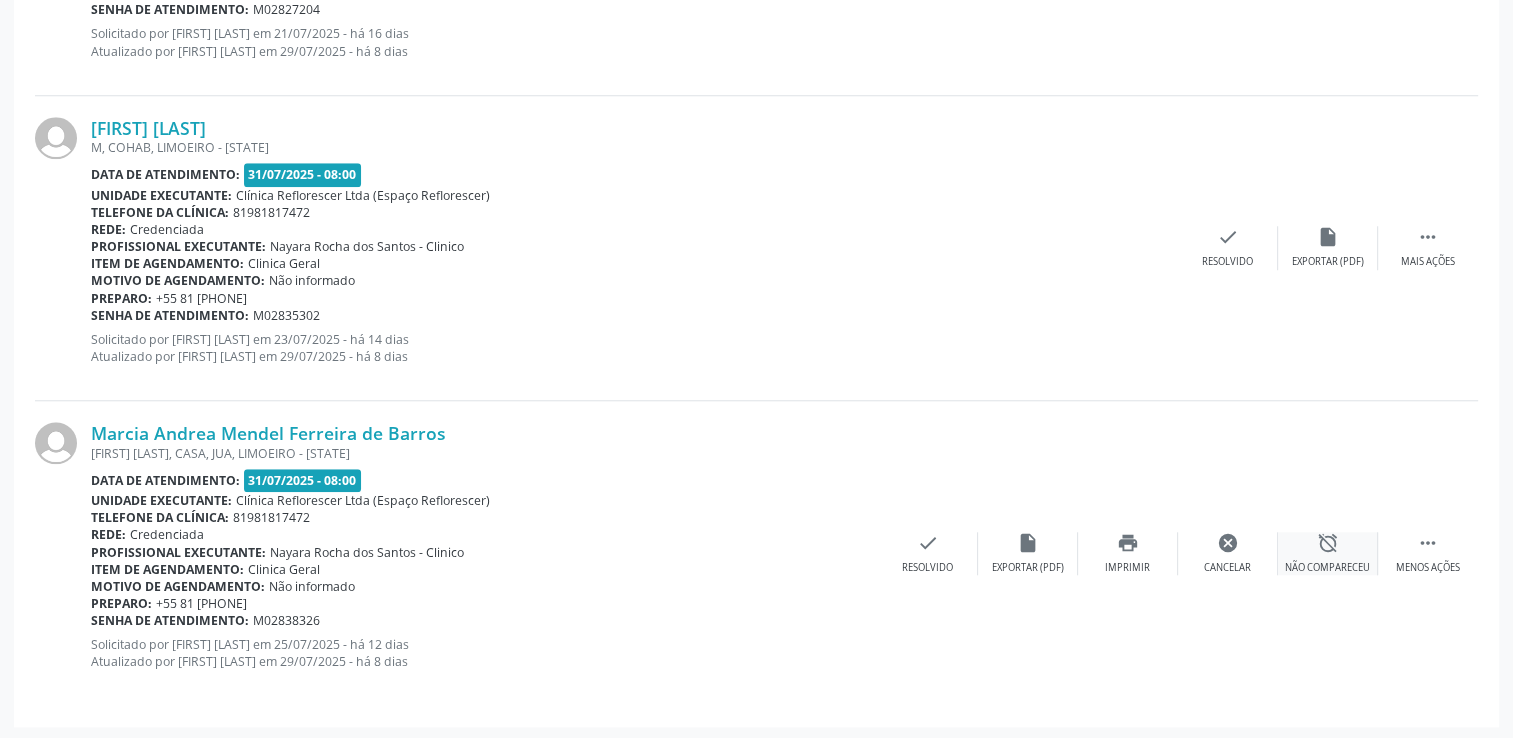 click on "Não compareceu" at bounding box center [1327, 568] 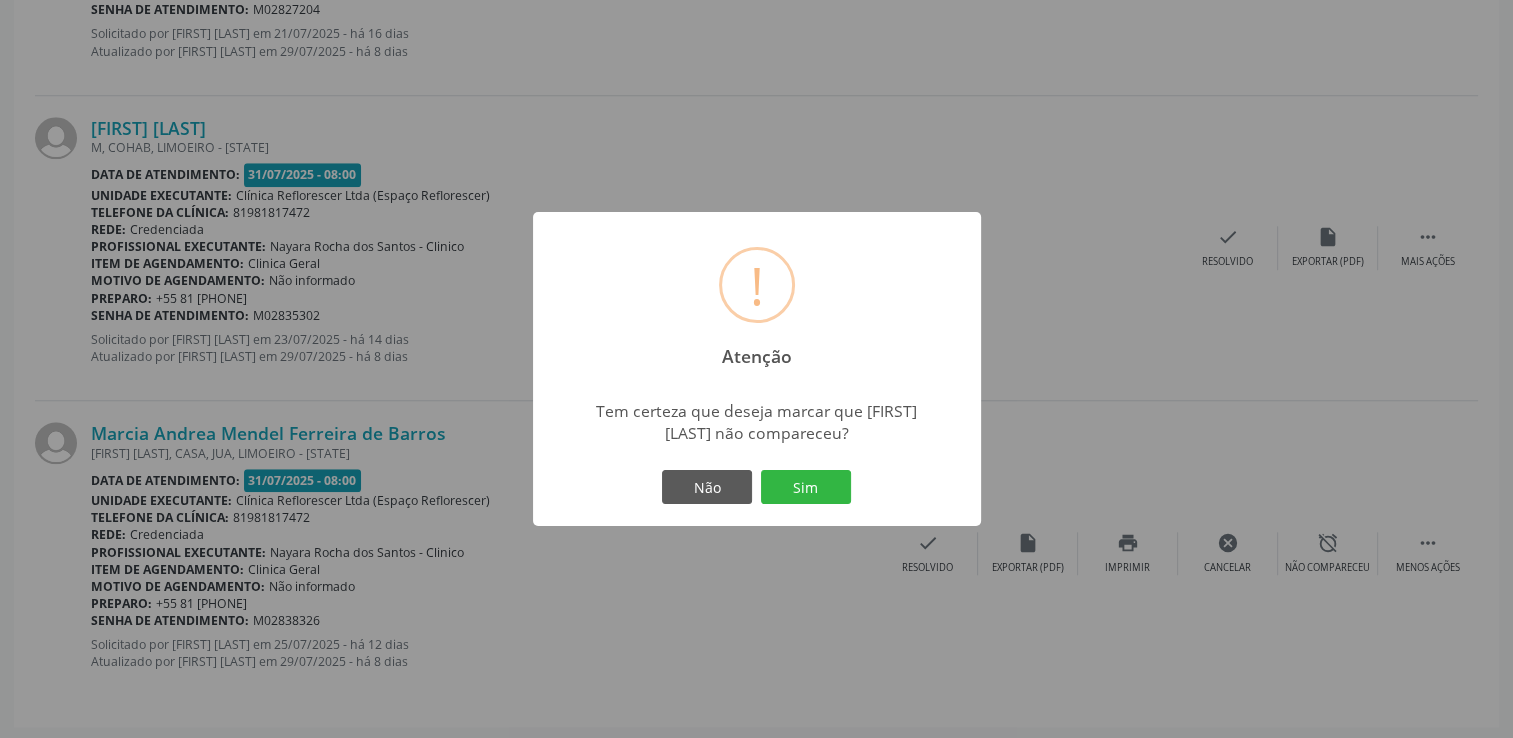 click on "! Atenção × Tem certeza que deseja marcar que [FIRST] [LAST] não compareceu? Não Sim" at bounding box center [757, 369] 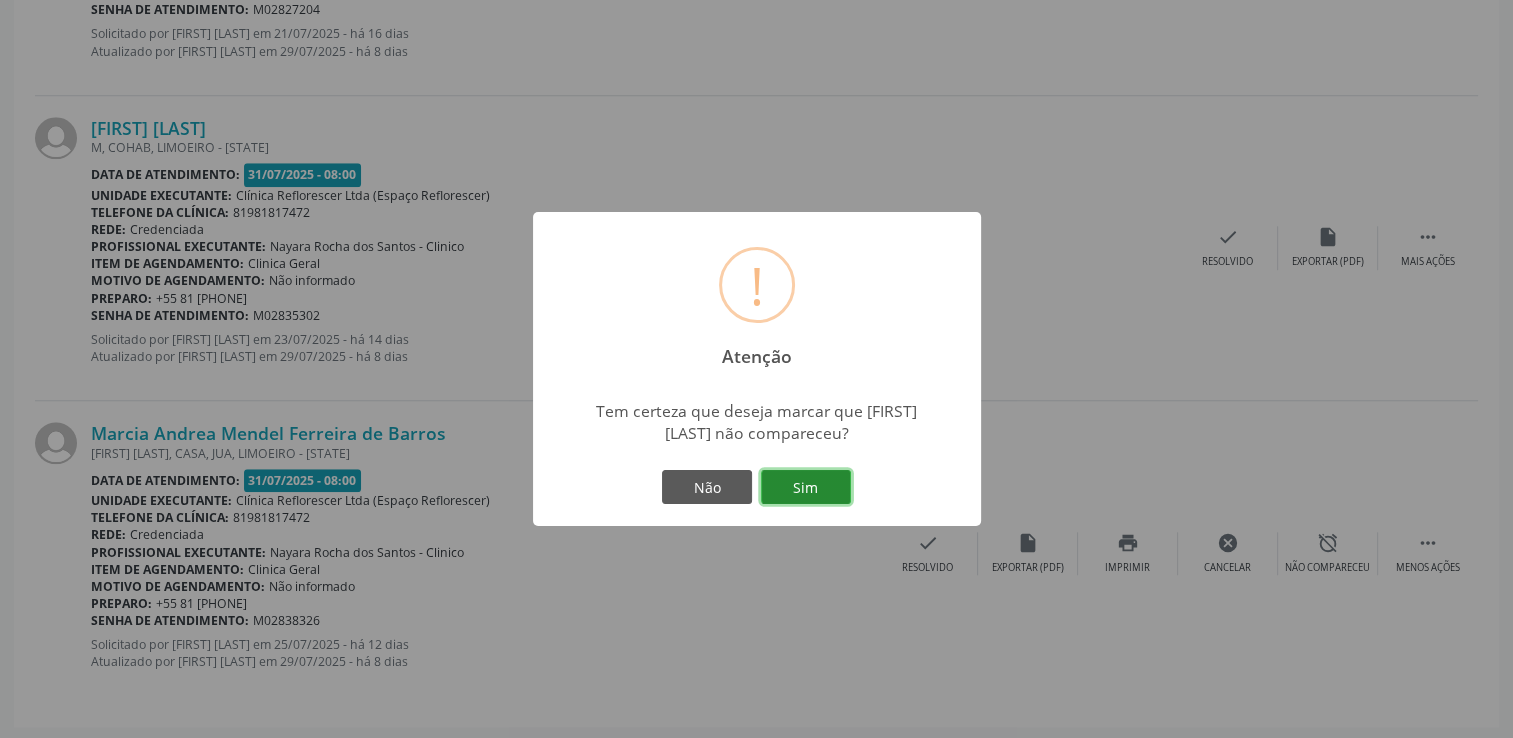 click on "Sim" at bounding box center (806, 487) 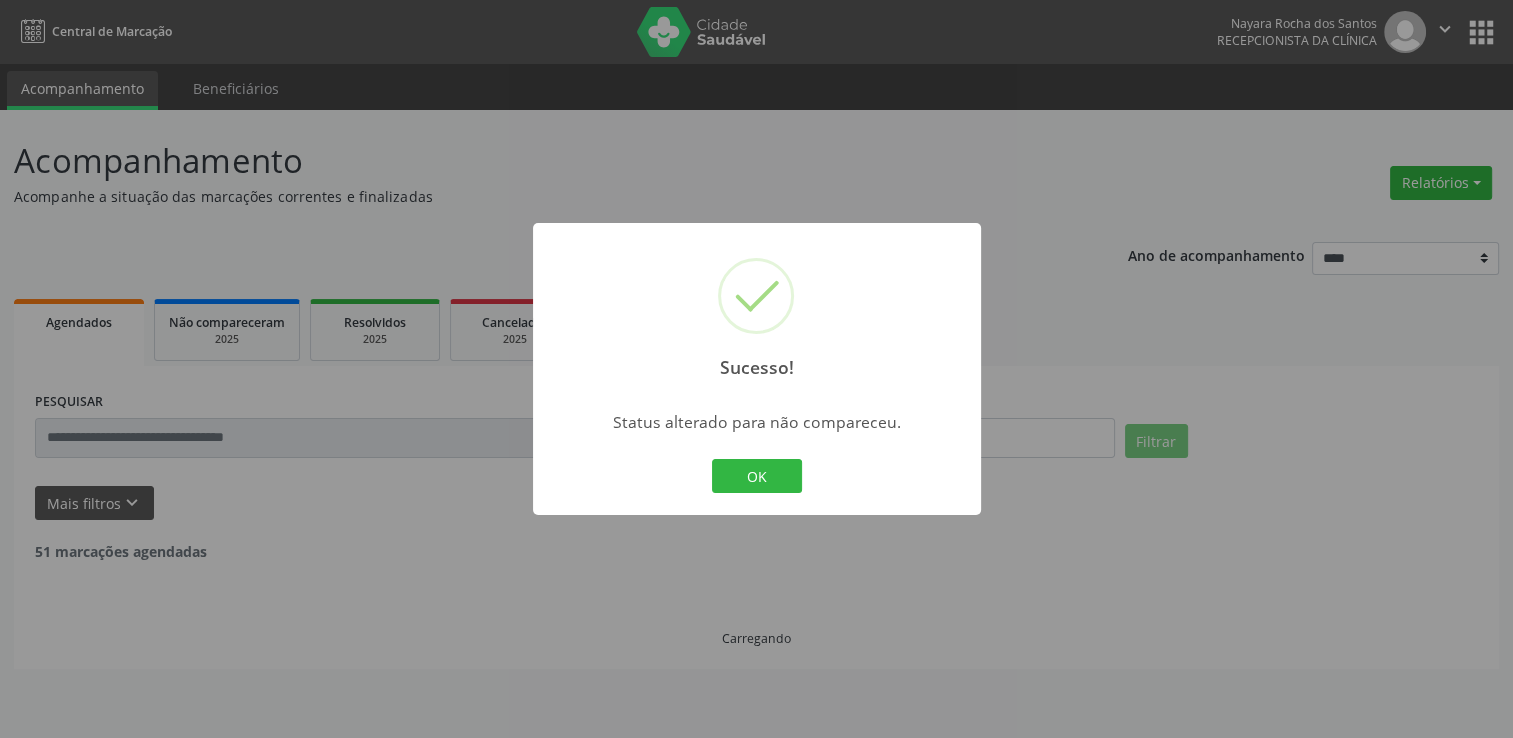 scroll, scrollTop: 0, scrollLeft: 0, axis: both 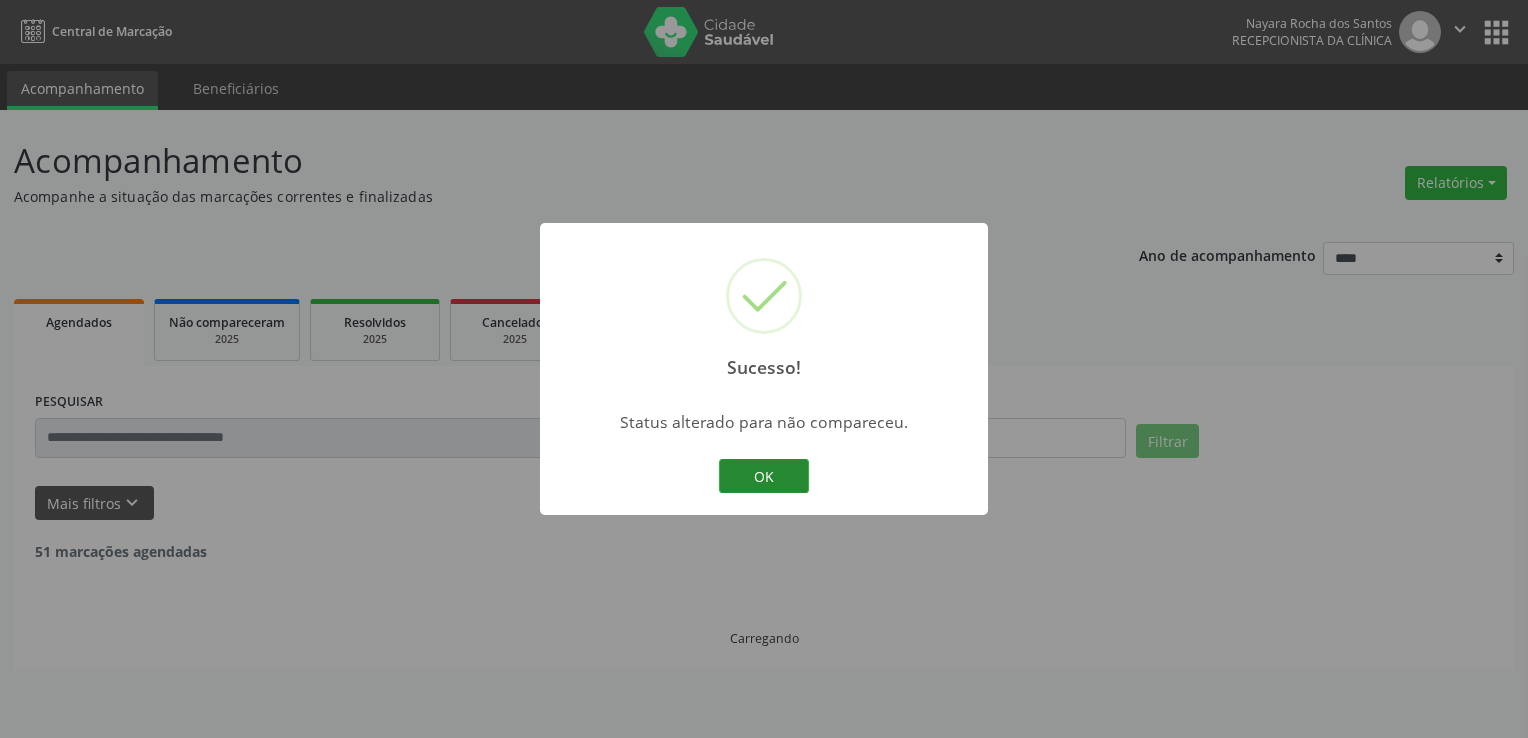 click on "OK" at bounding box center [764, 476] 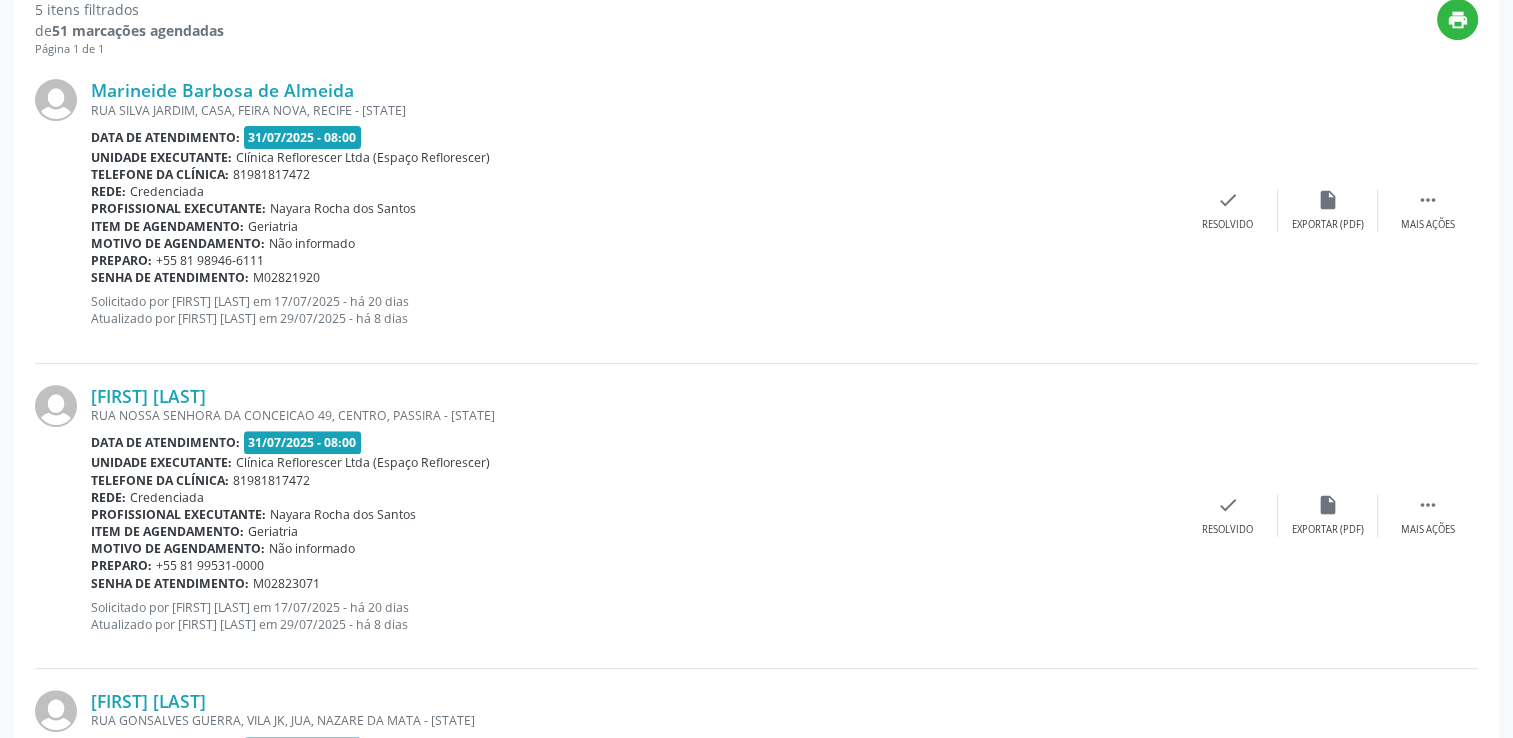 scroll, scrollTop: 421, scrollLeft: 0, axis: vertical 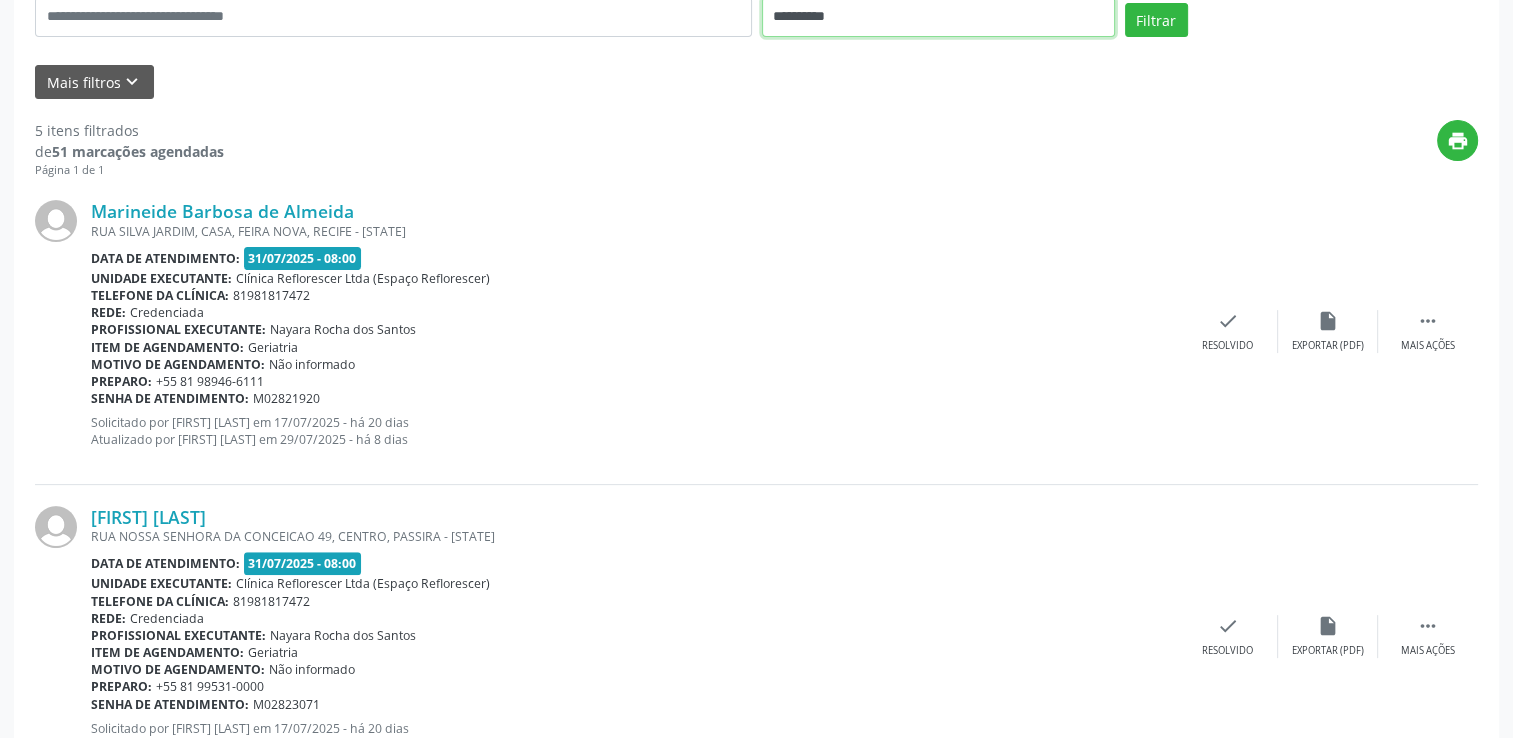 click on "**********" at bounding box center (938, 17) 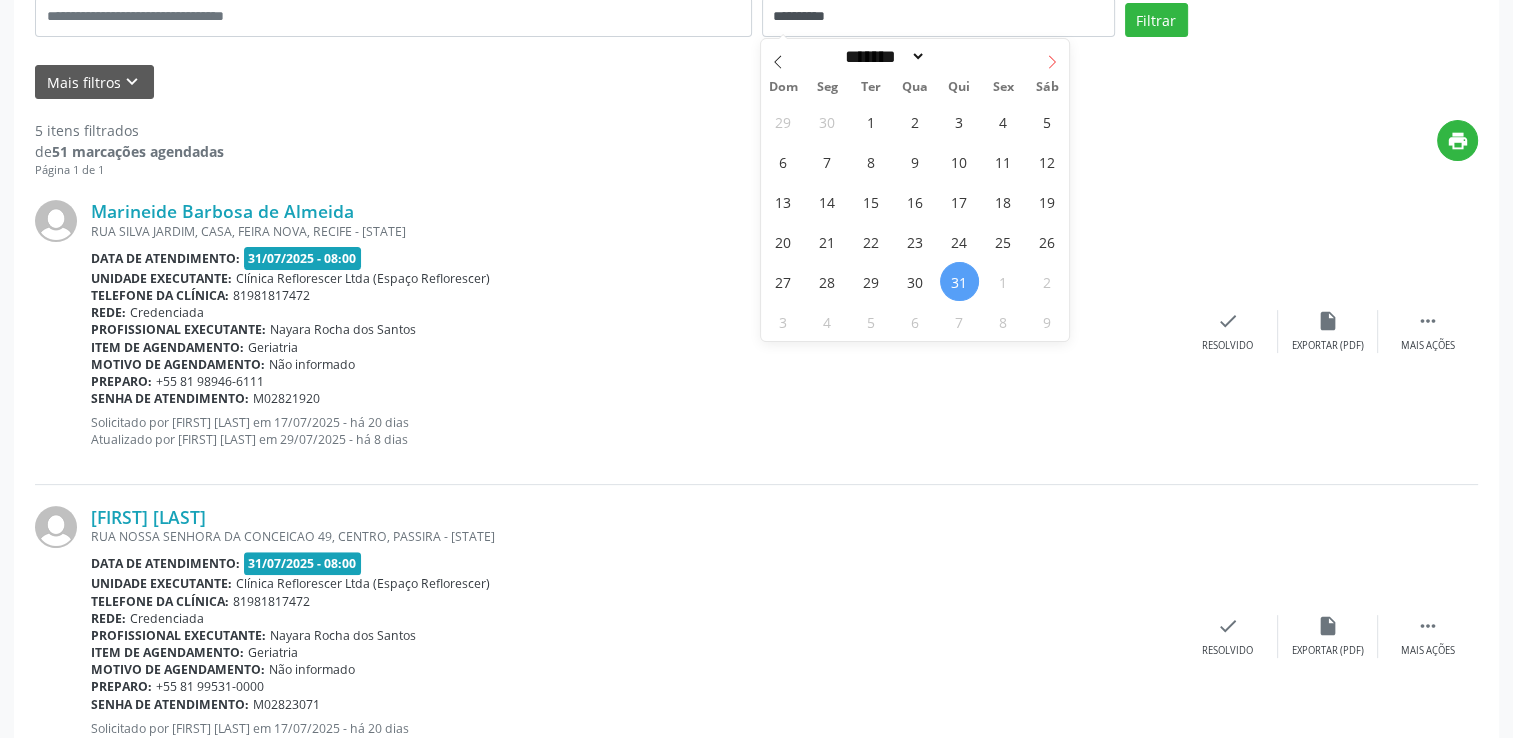 click at bounding box center [1052, 56] 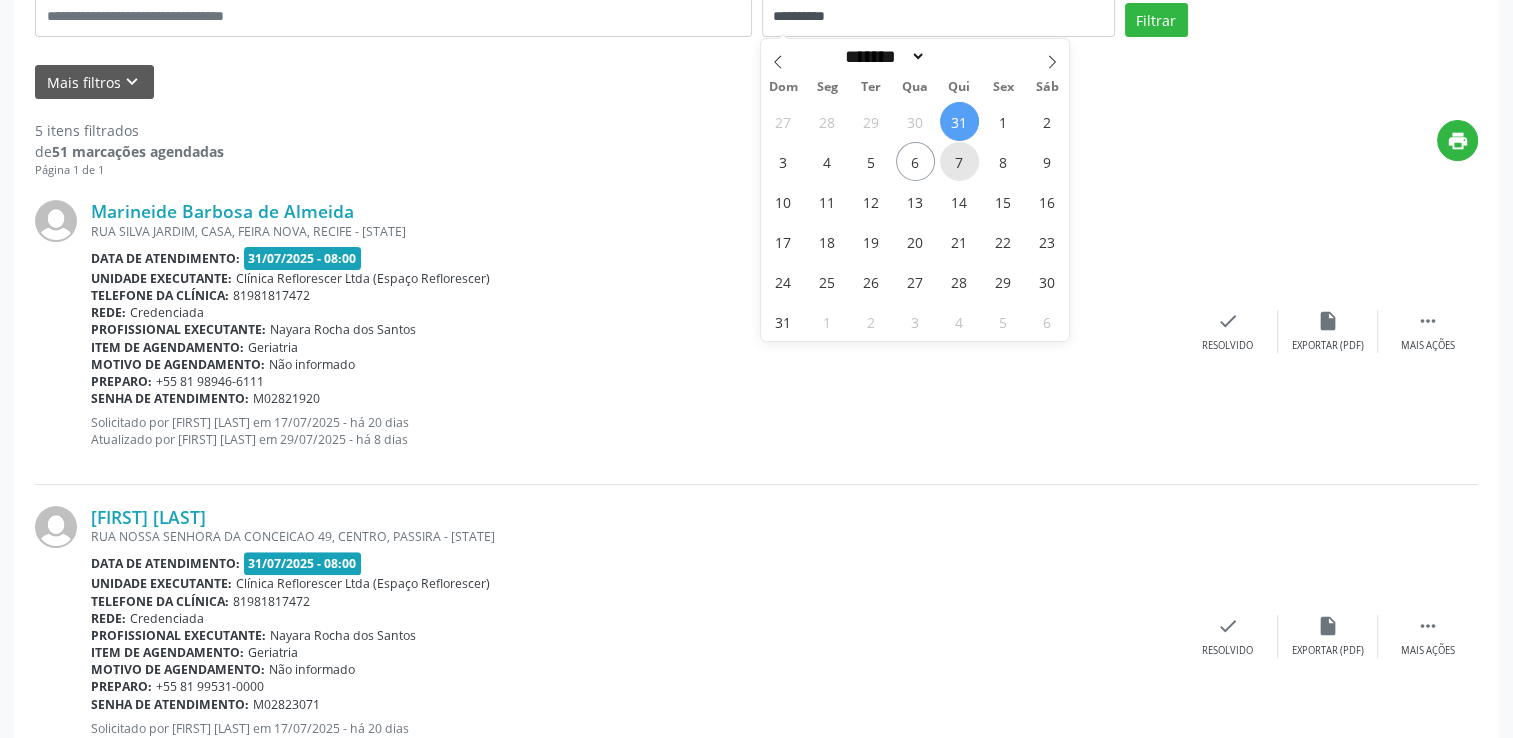 click on "7" at bounding box center (959, 161) 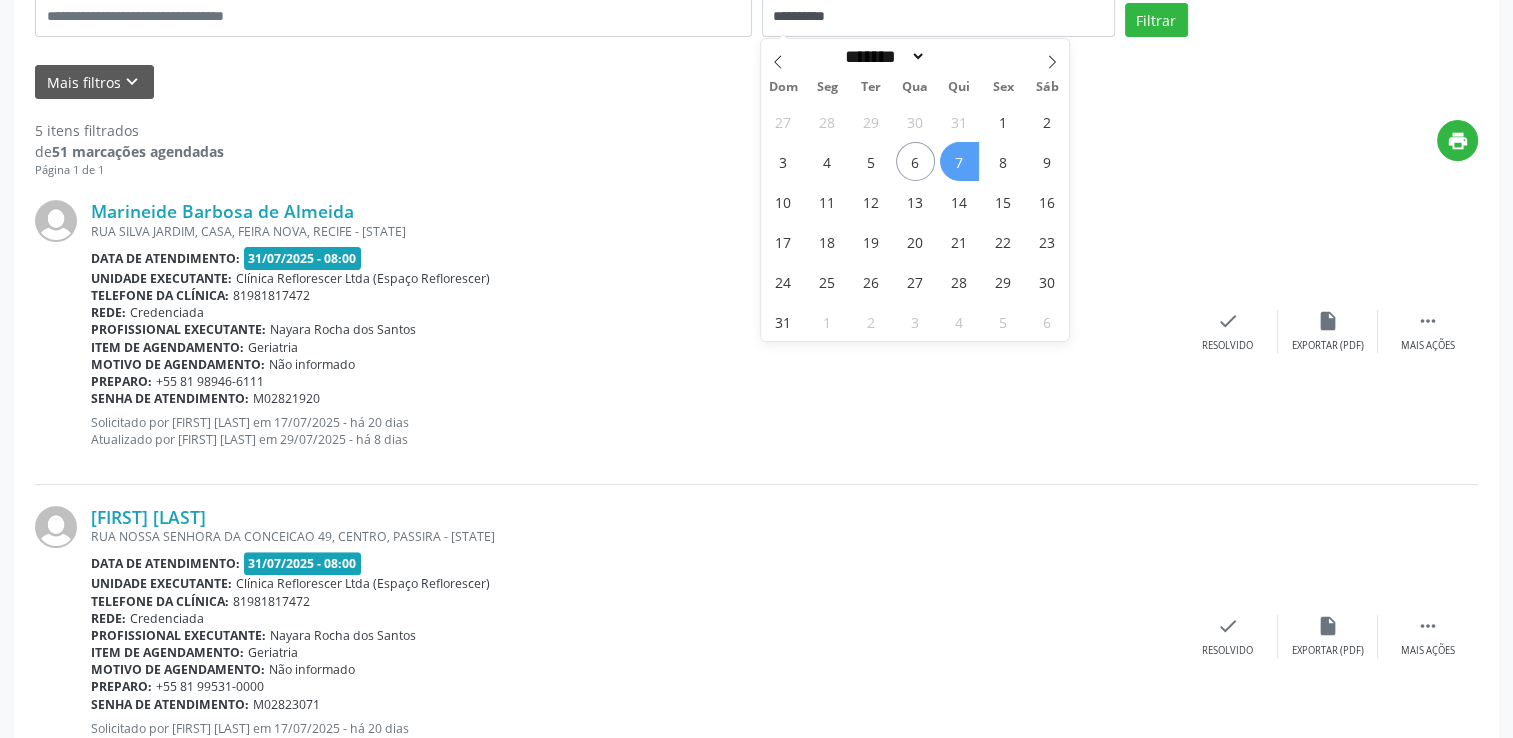 click on "7" at bounding box center [959, 161] 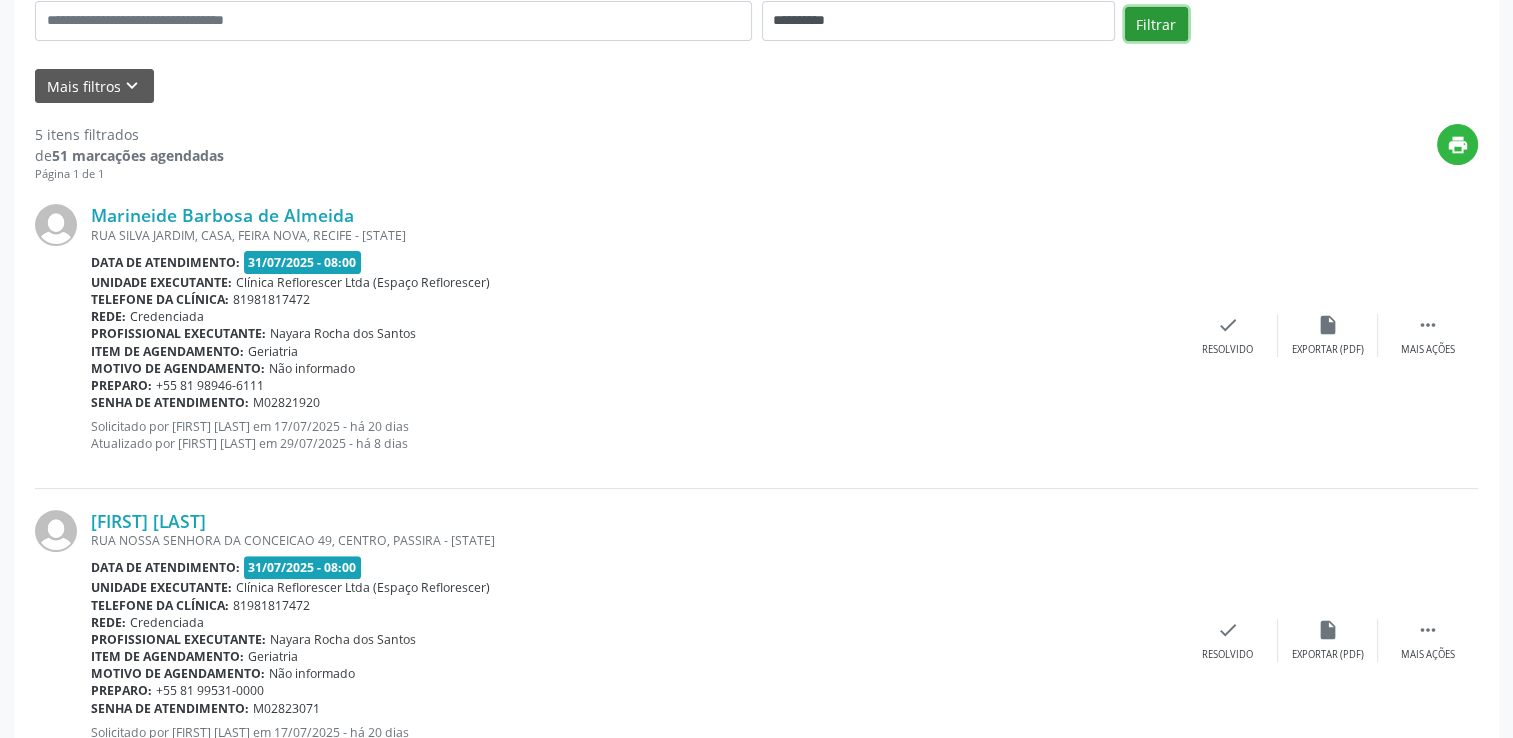 click on "Filtrar" at bounding box center (1156, 24) 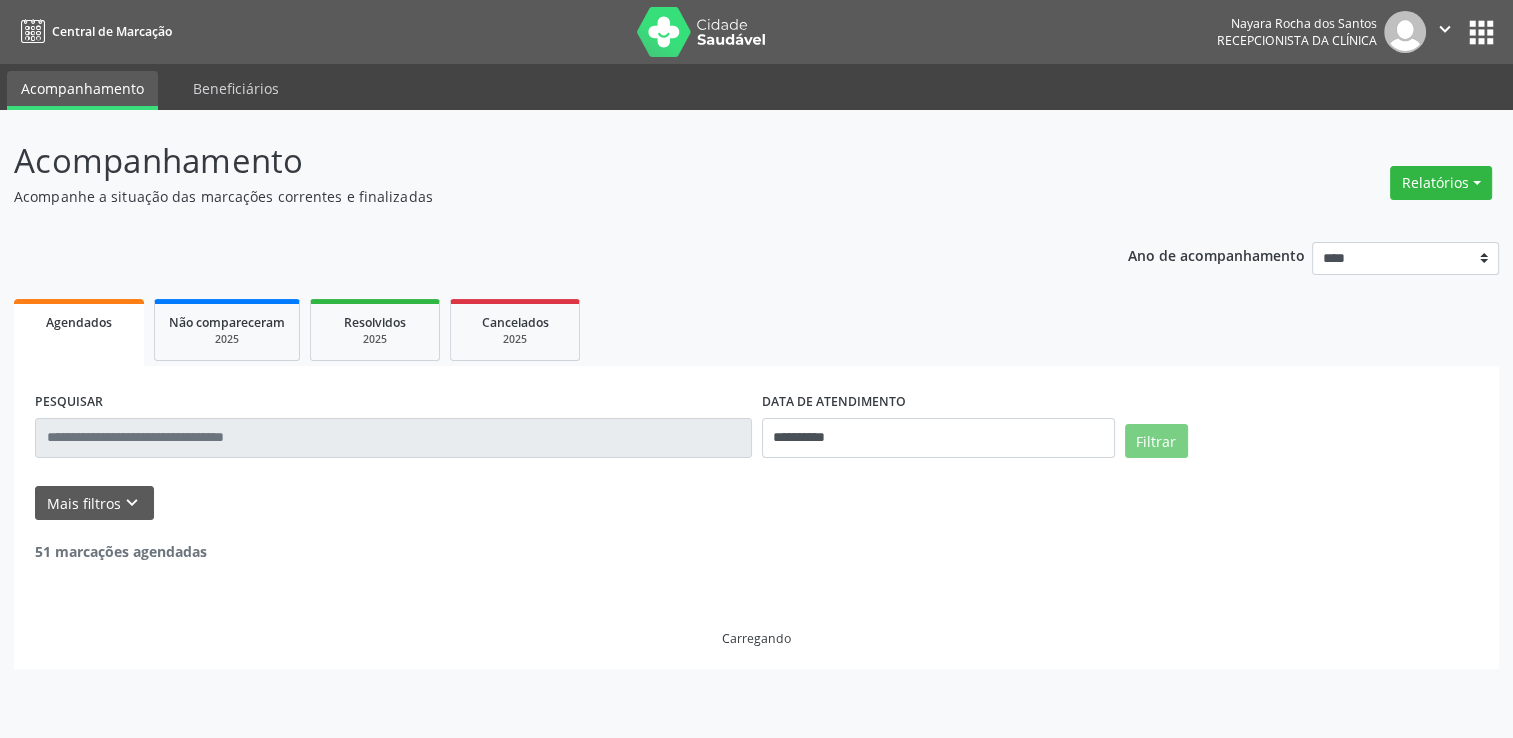 scroll, scrollTop: 0, scrollLeft: 0, axis: both 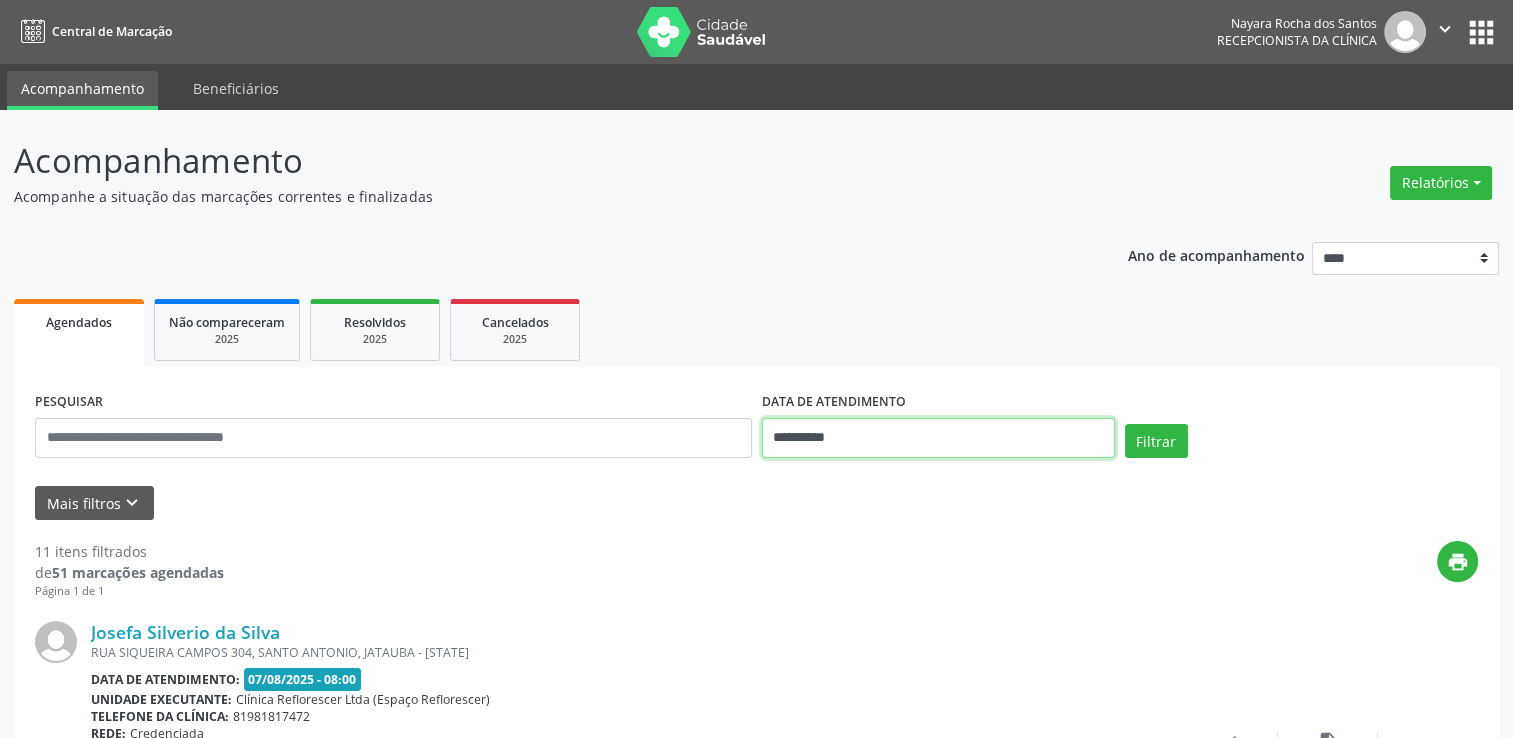 click on "**********" at bounding box center [938, 438] 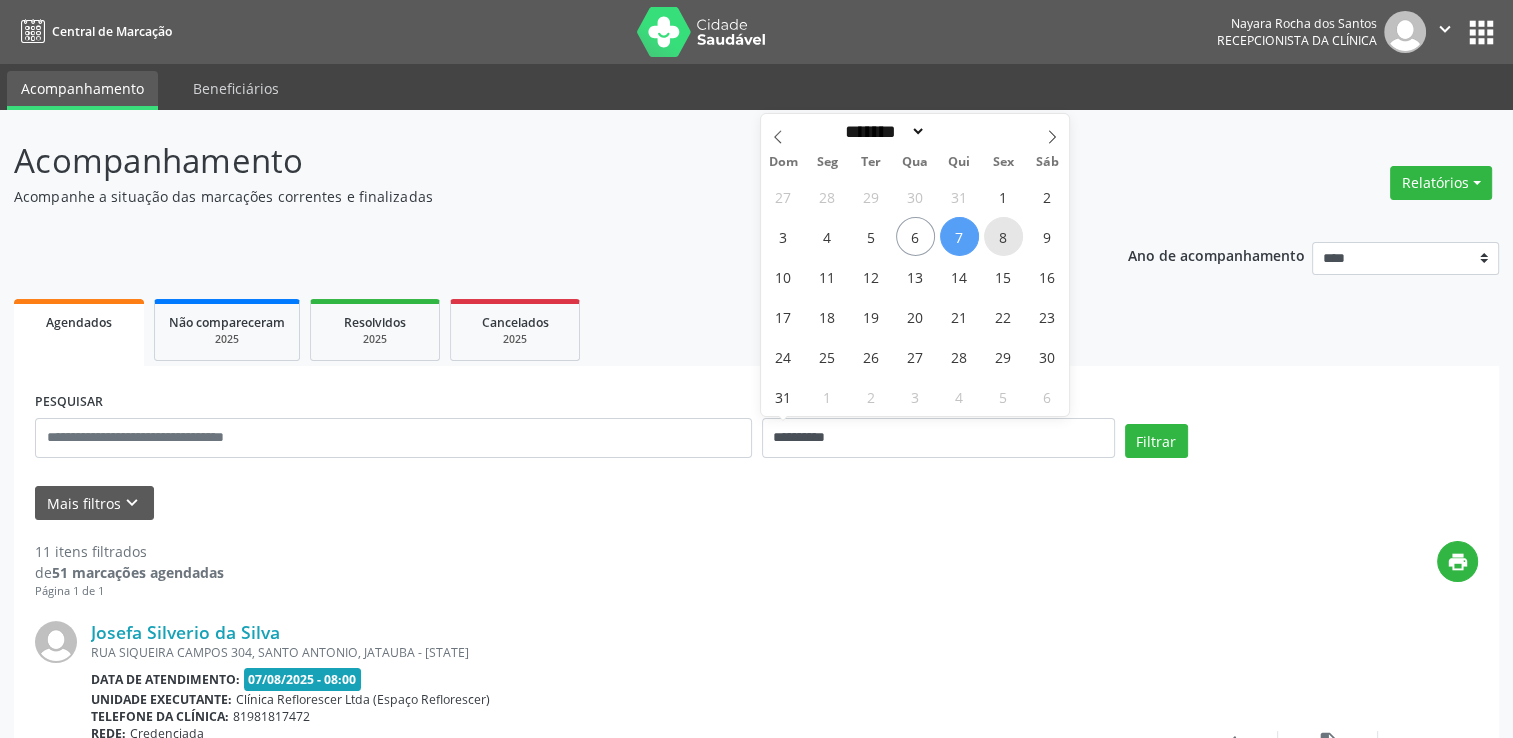 click on "8" at bounding box center [1003, 236] 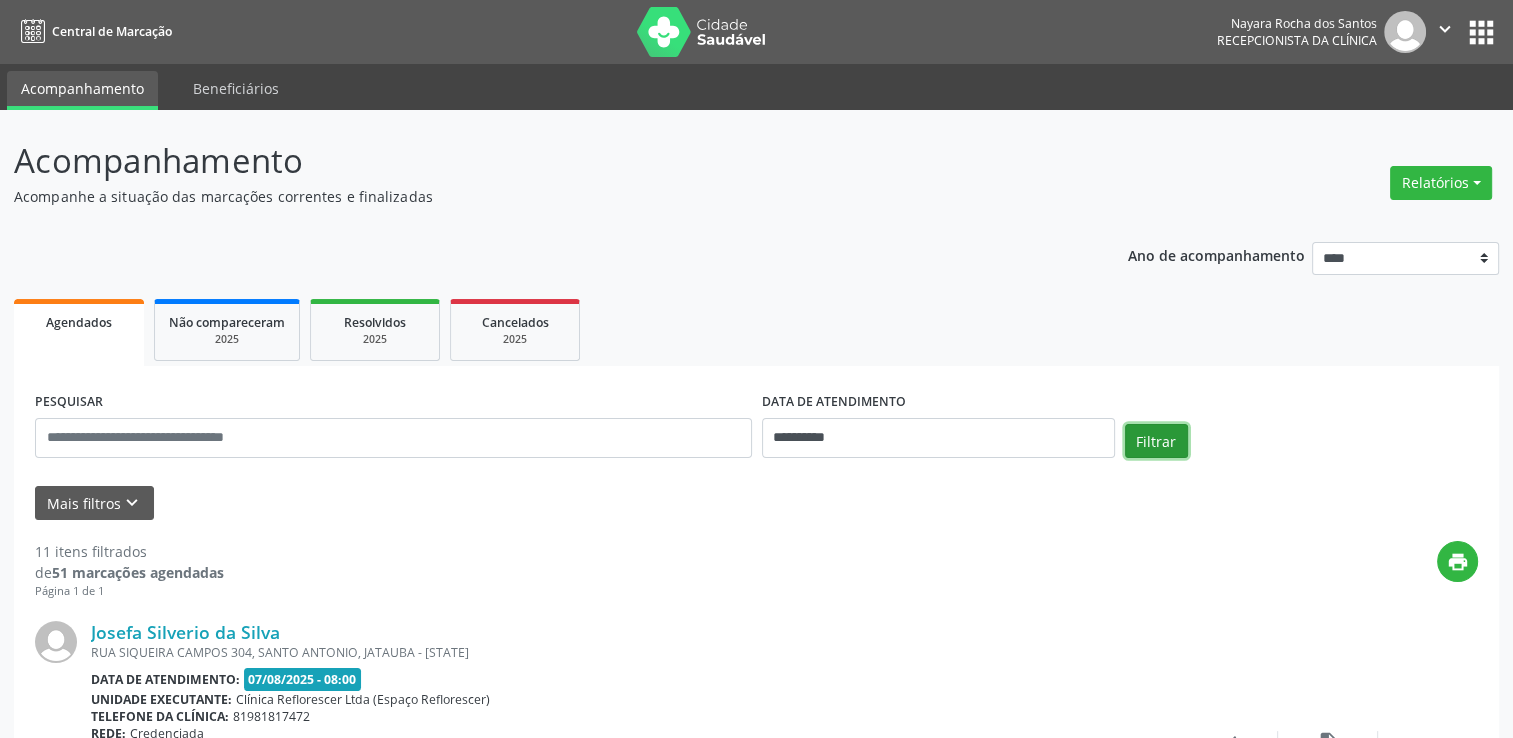 click on "Filtrar" at bounding box center (1156, 441) 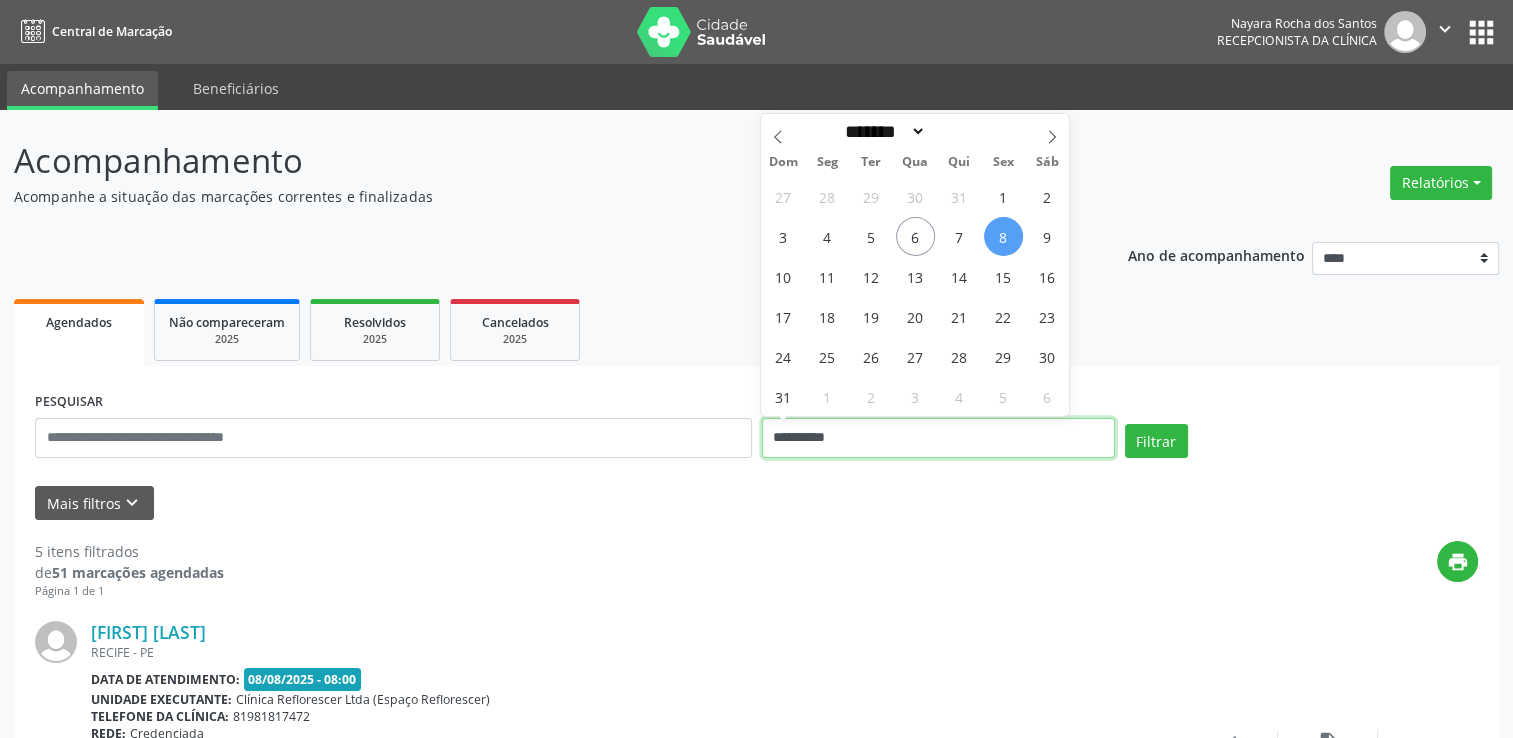 click on "**********" at bounding box center [938, 438] 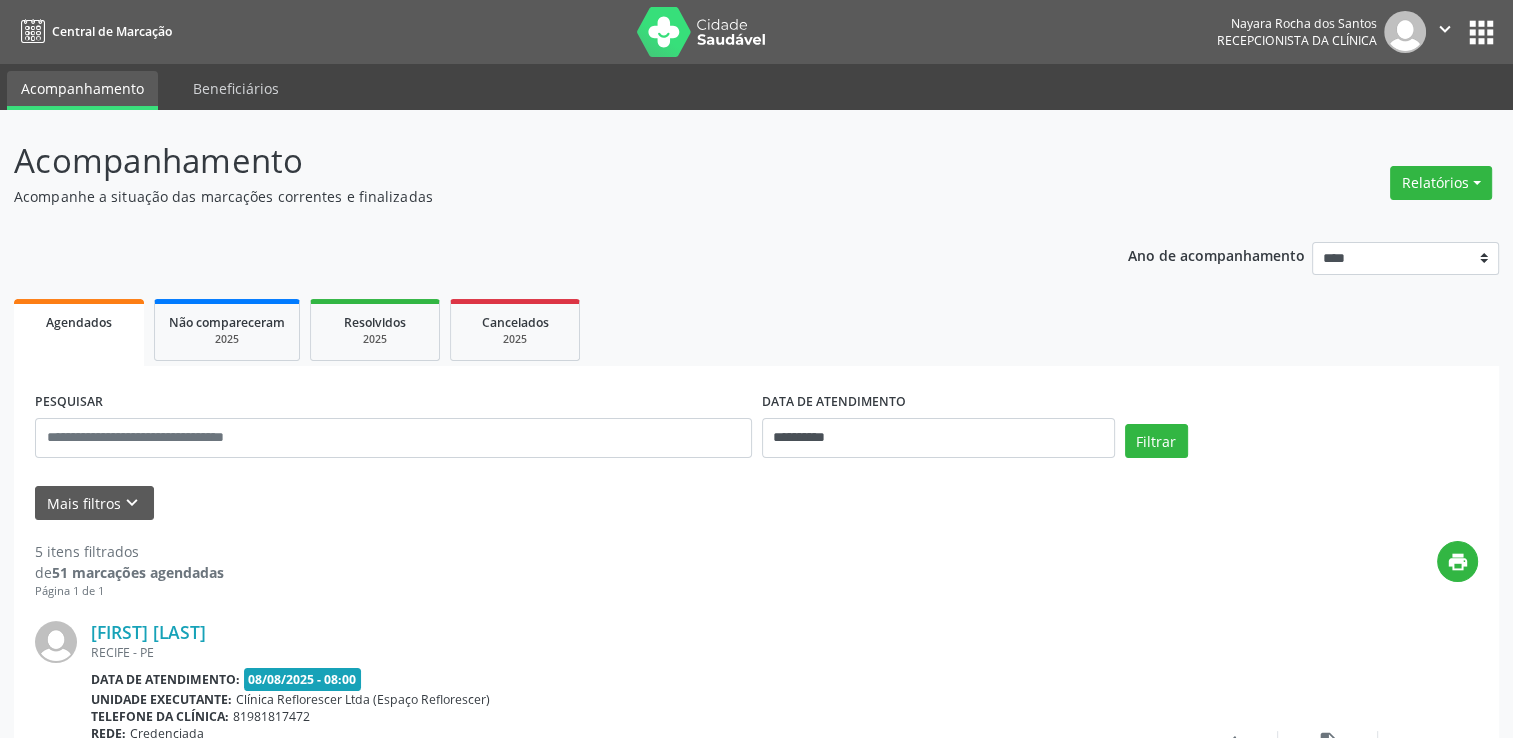 drag, startPoint x: 981, startPoint y: 519, endPoint x: 982, endPoint y: 509, distance: 10.049875 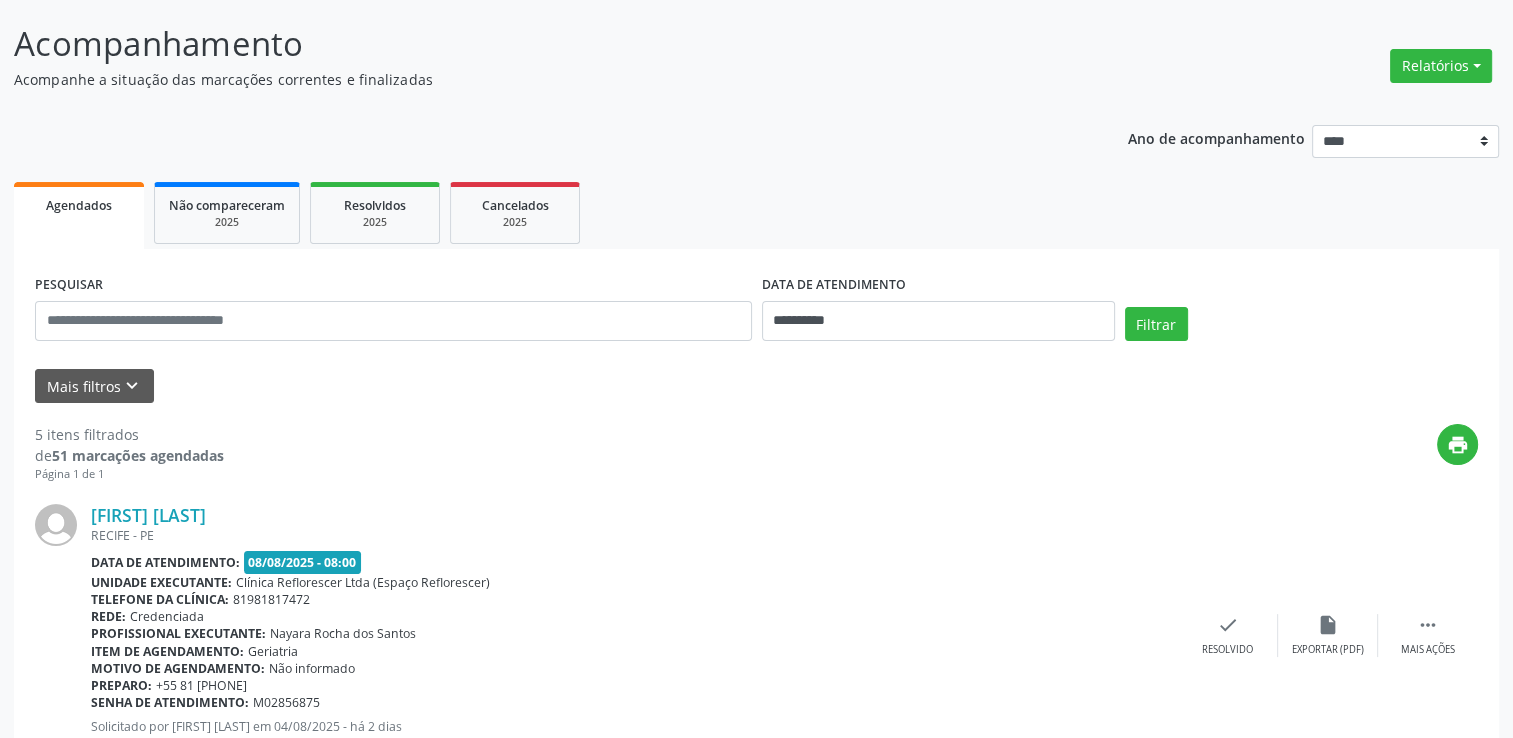scroll, scrollTop: 0, scrollLeft: 0, axis: both 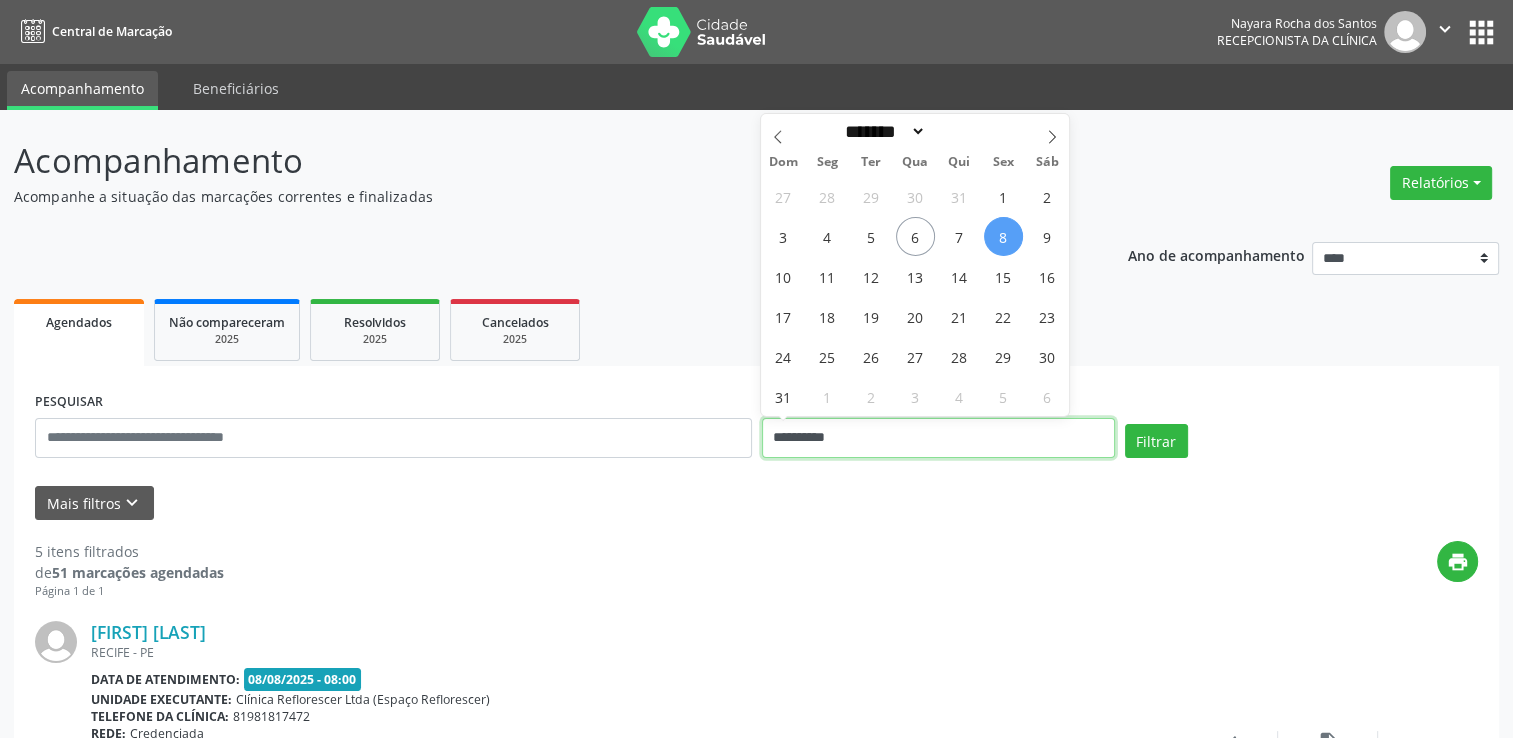 click on "**********" at bounding box center [938, 438] 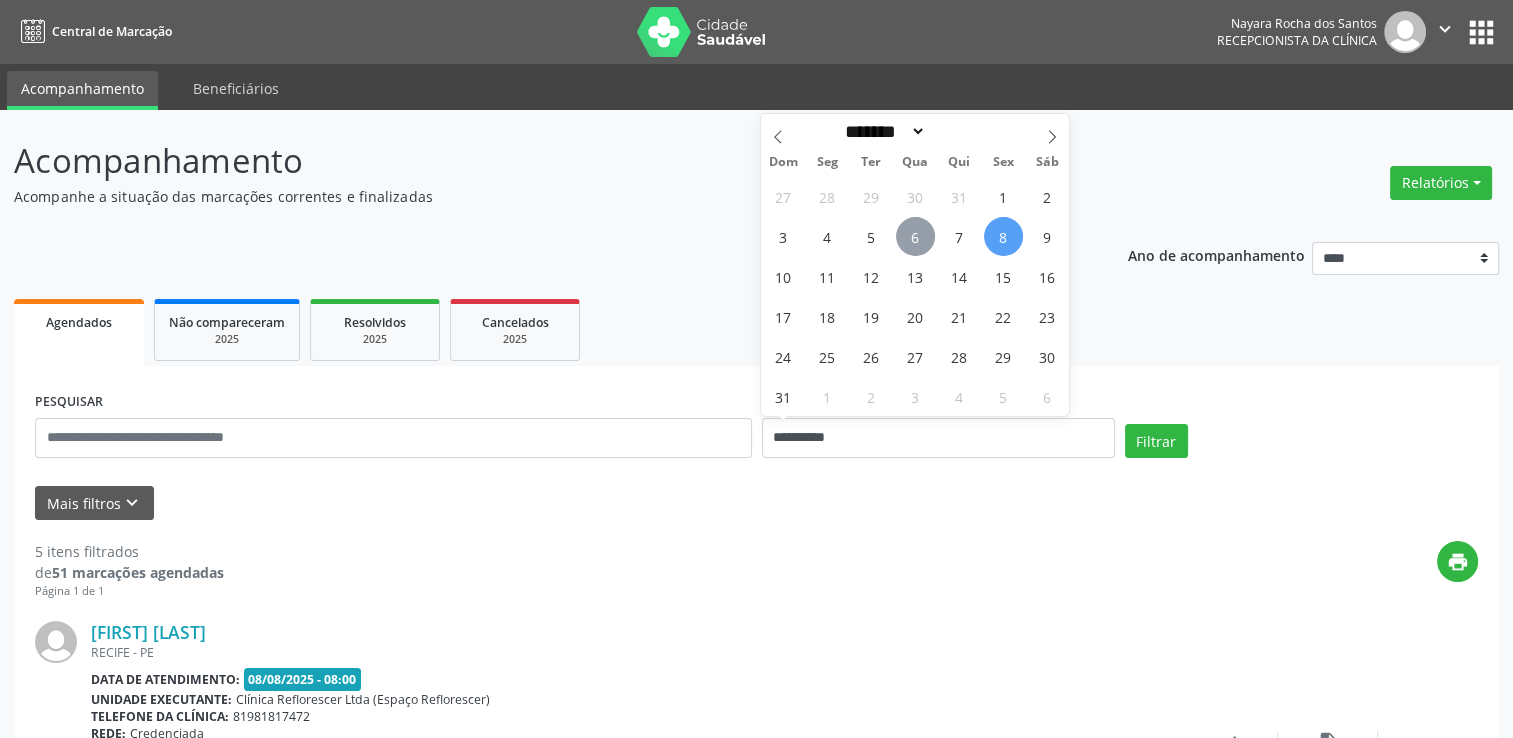 click on "6" at bounding box center [915, 236] 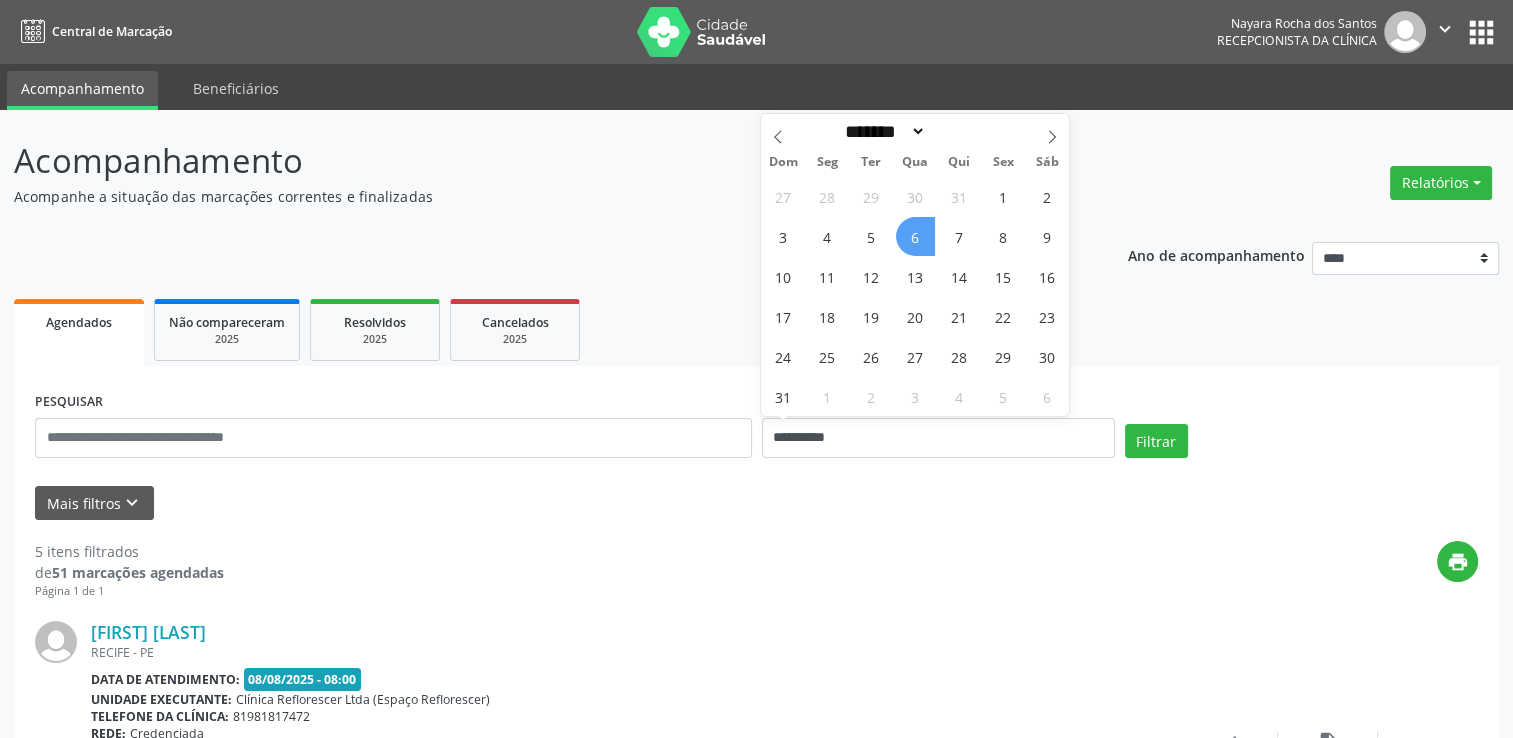 click on "6" at bounding box center (915, 236) 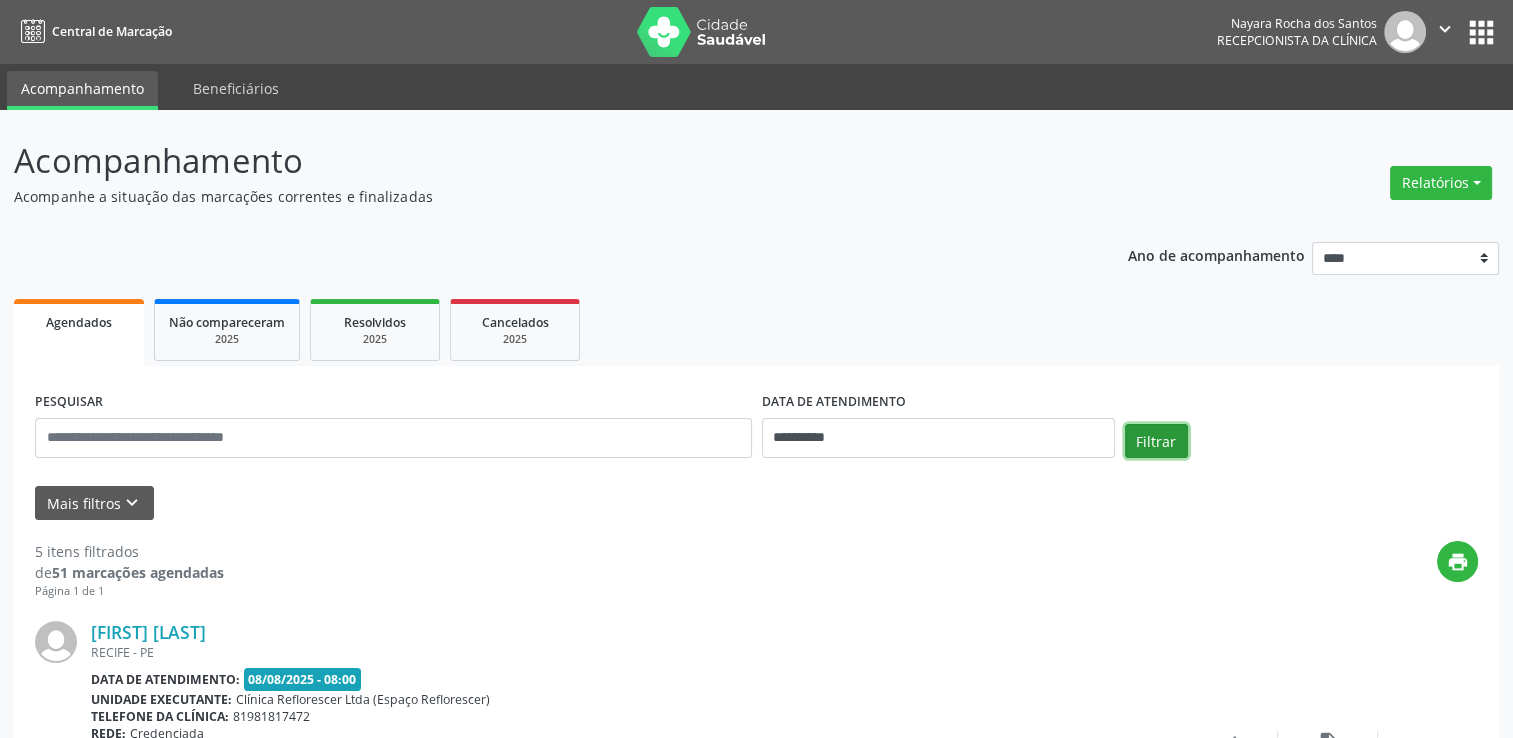 click on "Filtrar" at bounding box center (1156, 441) 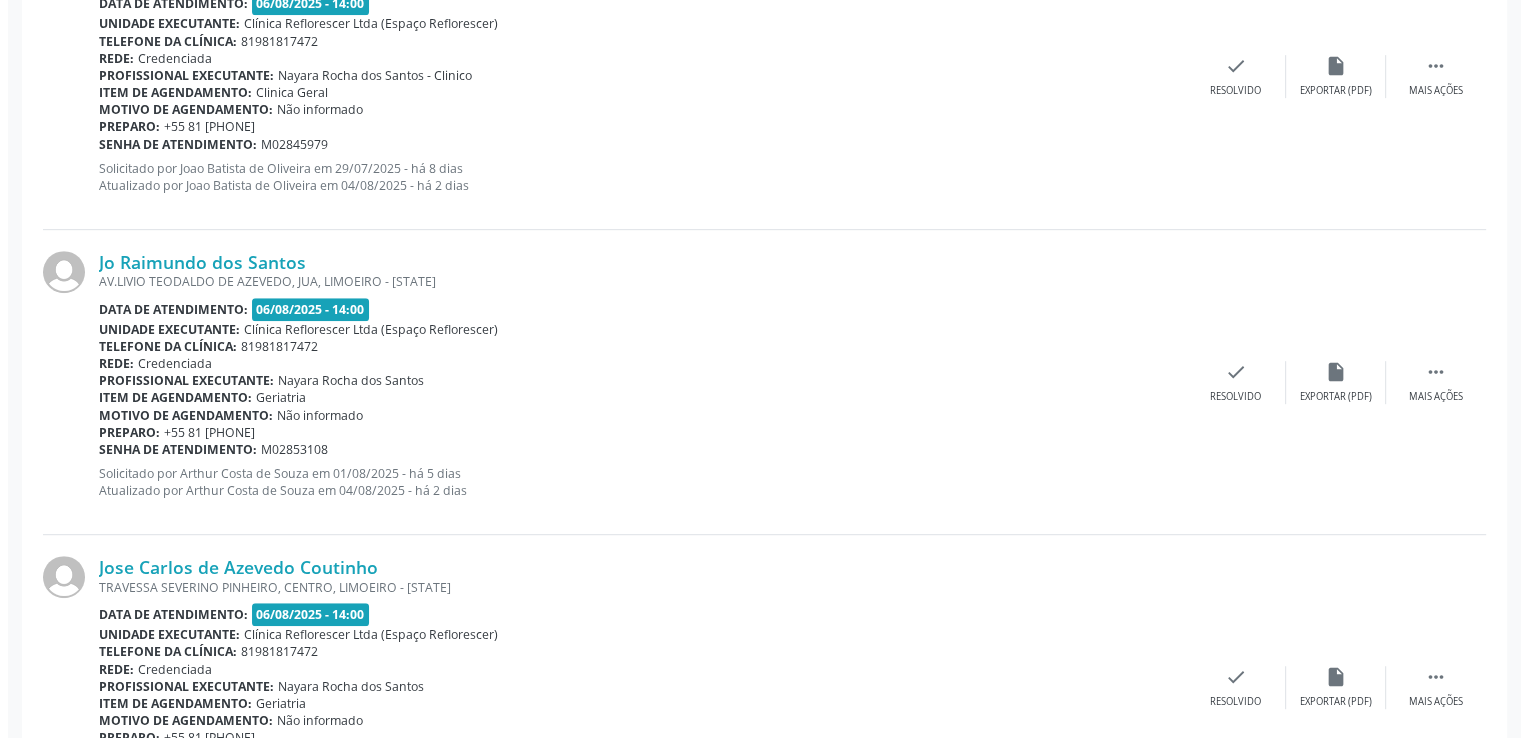 scroll, scrollTop: 1016, scrollLeft: 0, axis: vertical 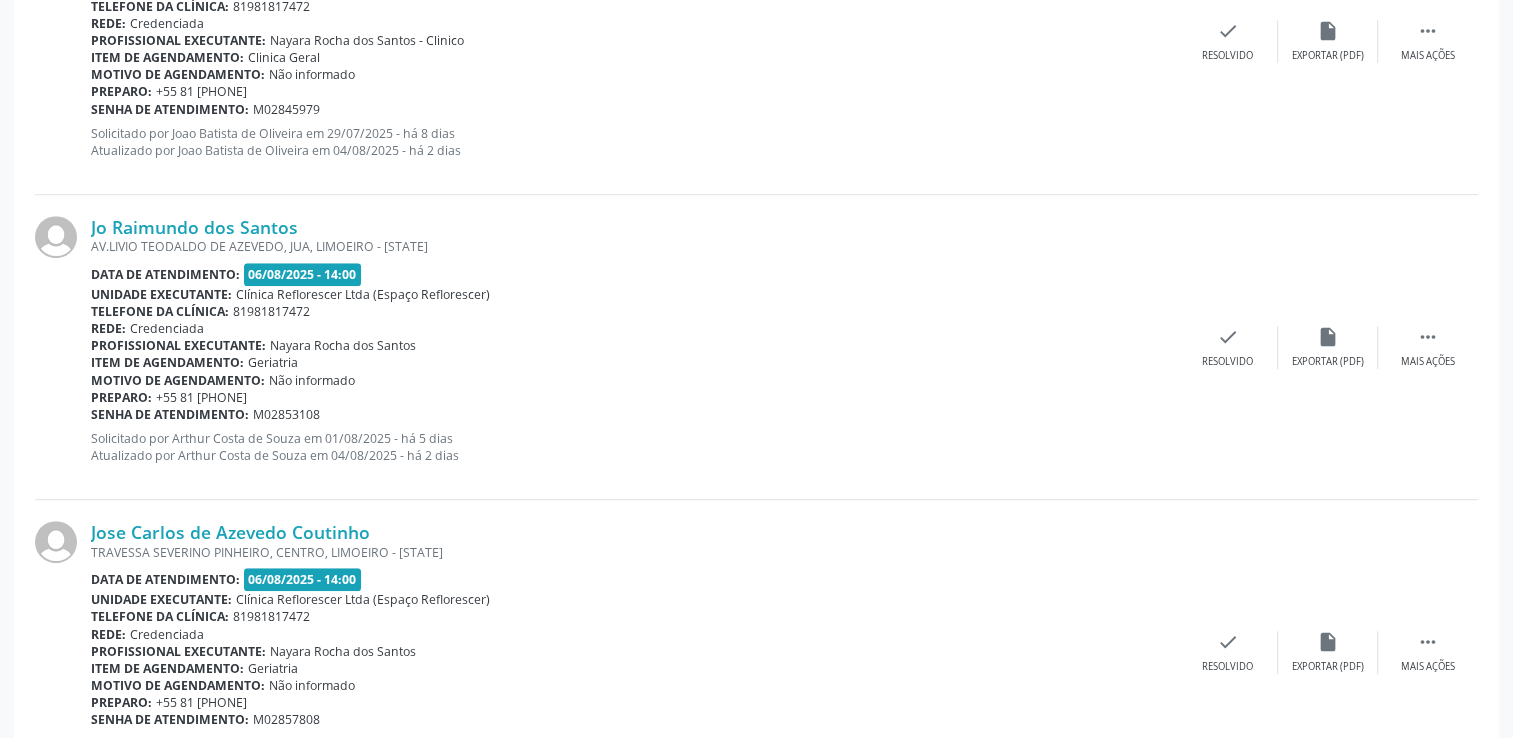 click on "[FIRST] [LAST]
TRAVESSA SEVERINO PINHEIRO, CENTRO, LIMOEIRO - [STATE]
Data de atendimento:
06/08/2025 - 14:00
Unidade executante:
Clínica Reflorescer Ltda (Espaço Reflorescer)
Telefone da clínica:
81[PHONE]
Rede:
Credenciada
Profissional executante:
[FIRST] [LAST]
Item de agendamento:
Geriatria
Motivo de agendamento:
Não informado
Preparo:
+55 81 [PHONE]
Senha de atendimento:
M02857808
Solicitado por [FIRST] [LAST] em 04/08/2025 - há 2 dias
Atualizado por [FIRST] [LAST] em 04/08/2025 - há 2 dias

Mais ações
insert_drive_file
Exportar (PDF)
check
Resolvido" at bounding box center [756, 652] 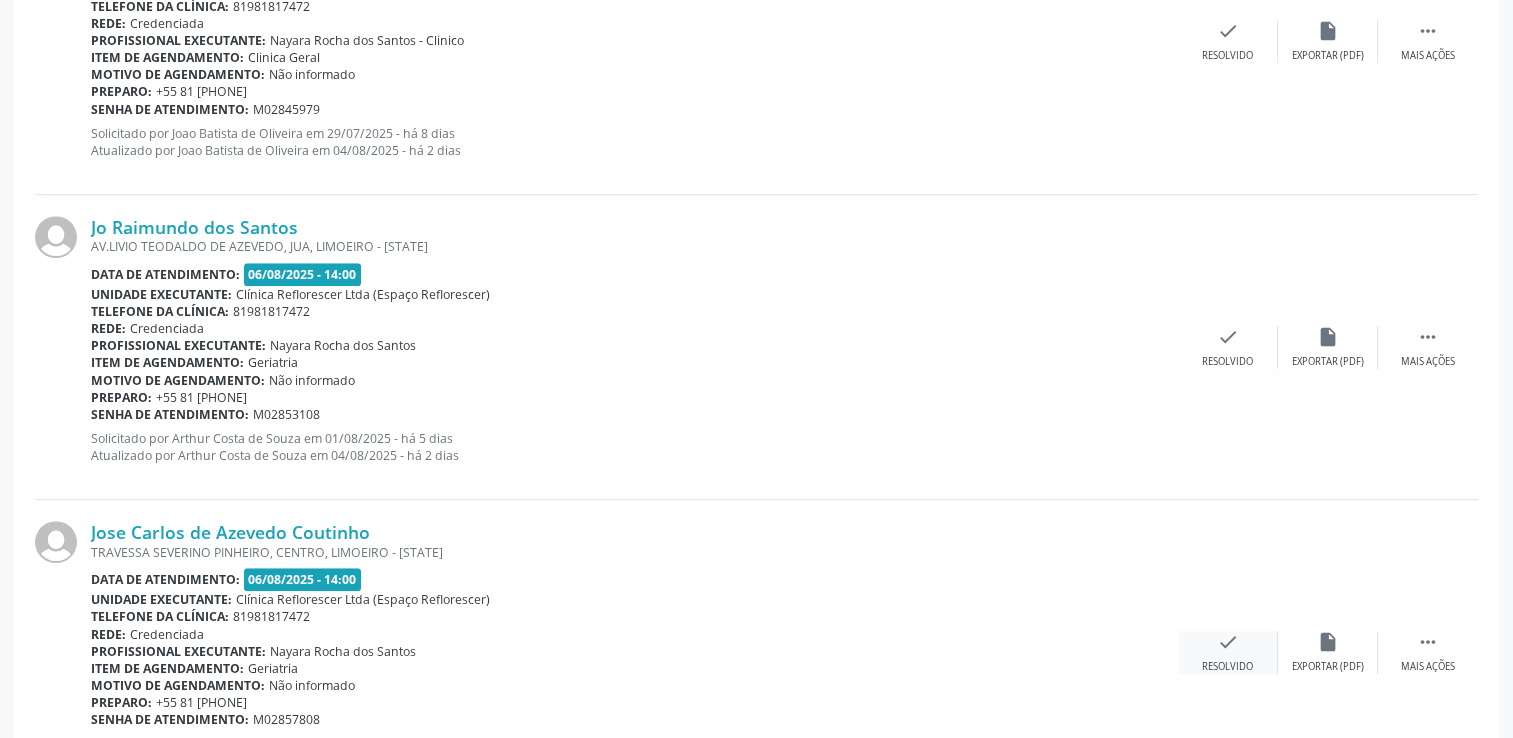 click on "check" at bounding box center (1228, 642) 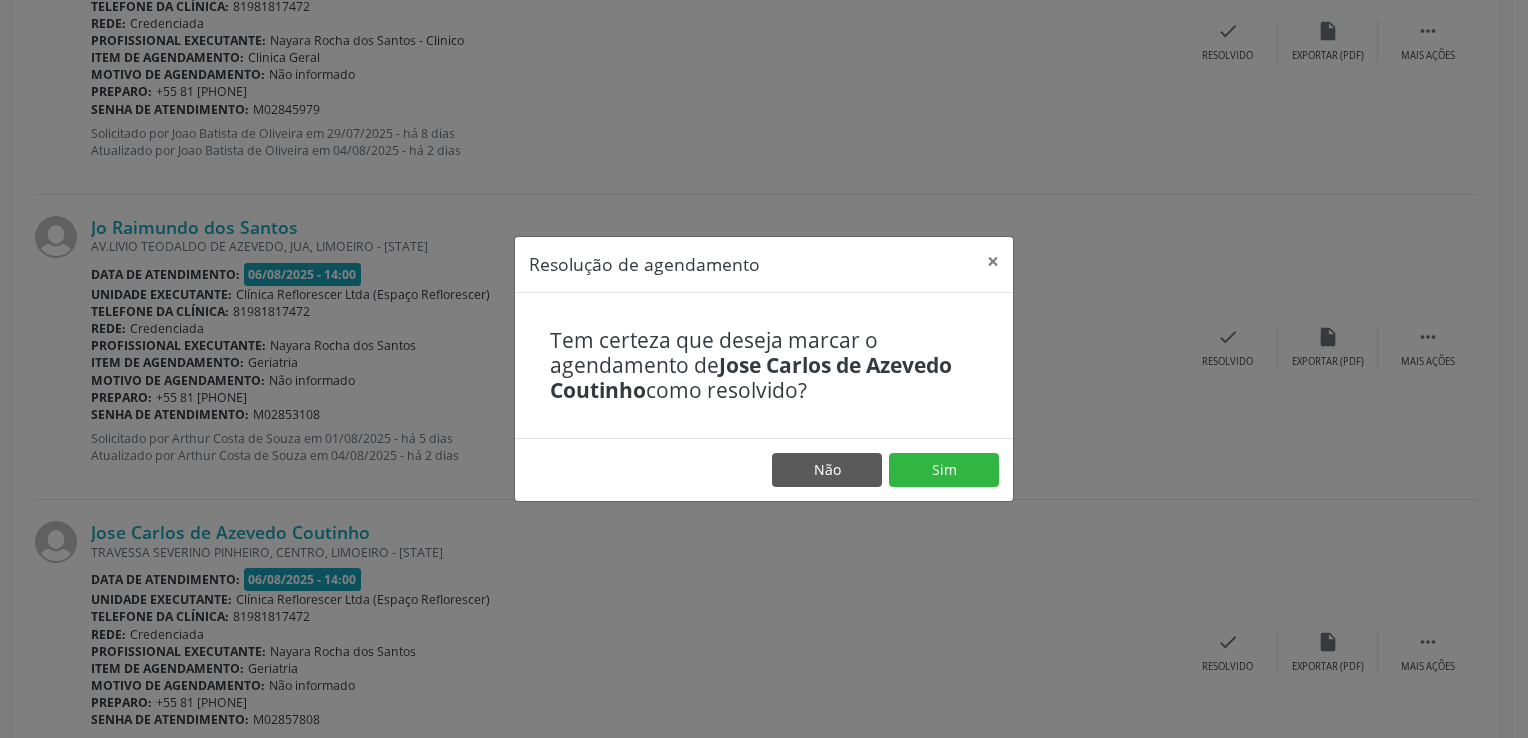 click on "Não Sim" at bounding box center (764, 469) 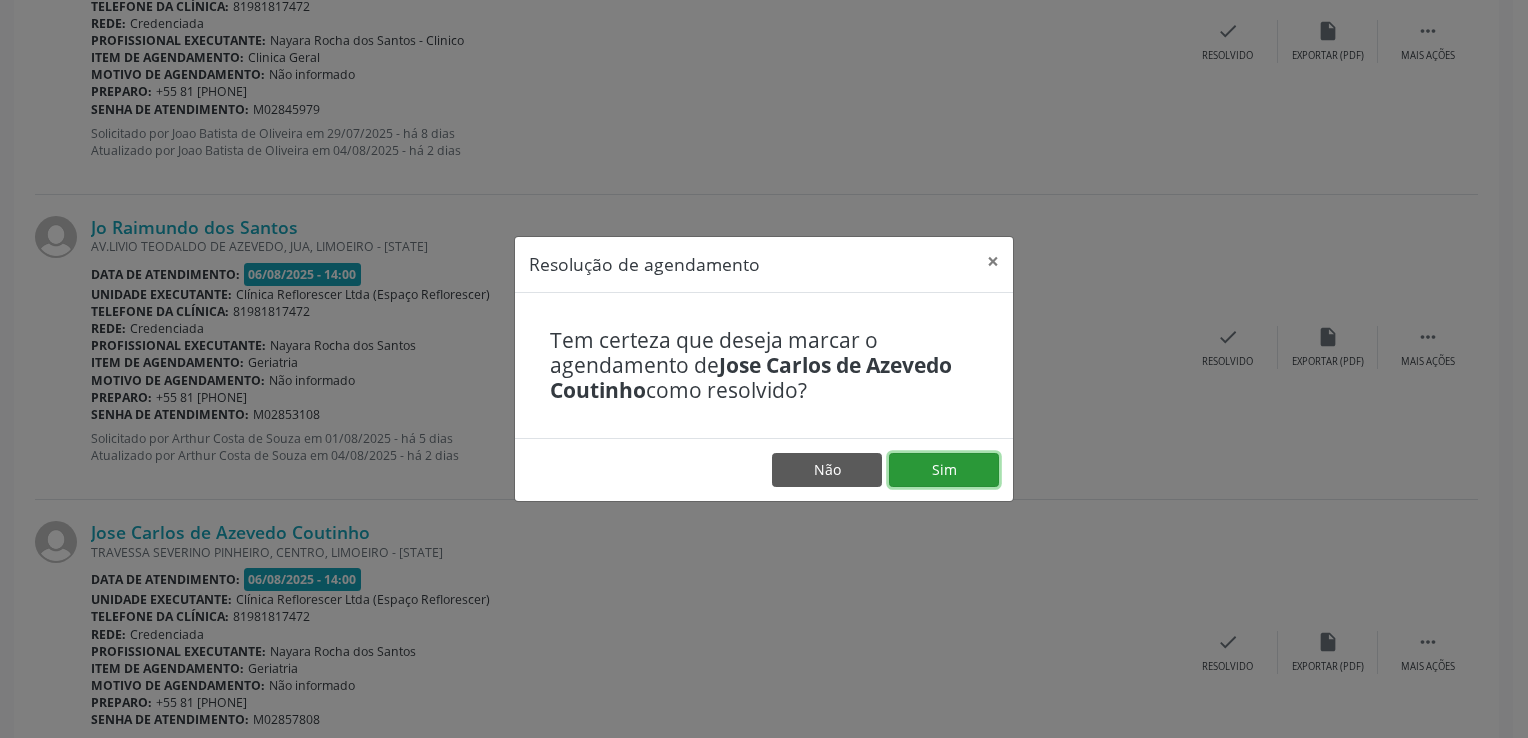 click on "Sim" at bounding box center (944, 470) 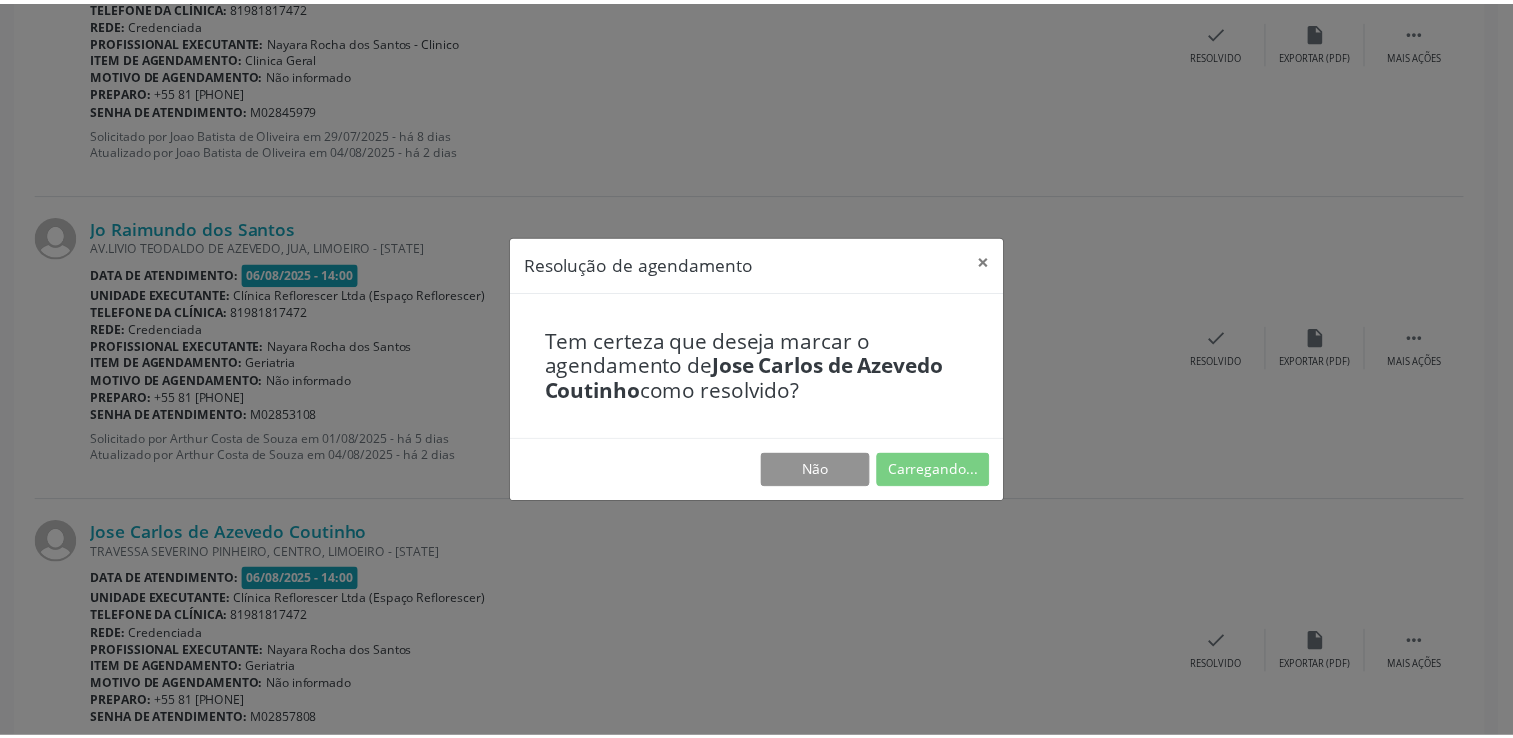 scroll, scrollTop: 0, scrollLeft: 0, axis: both 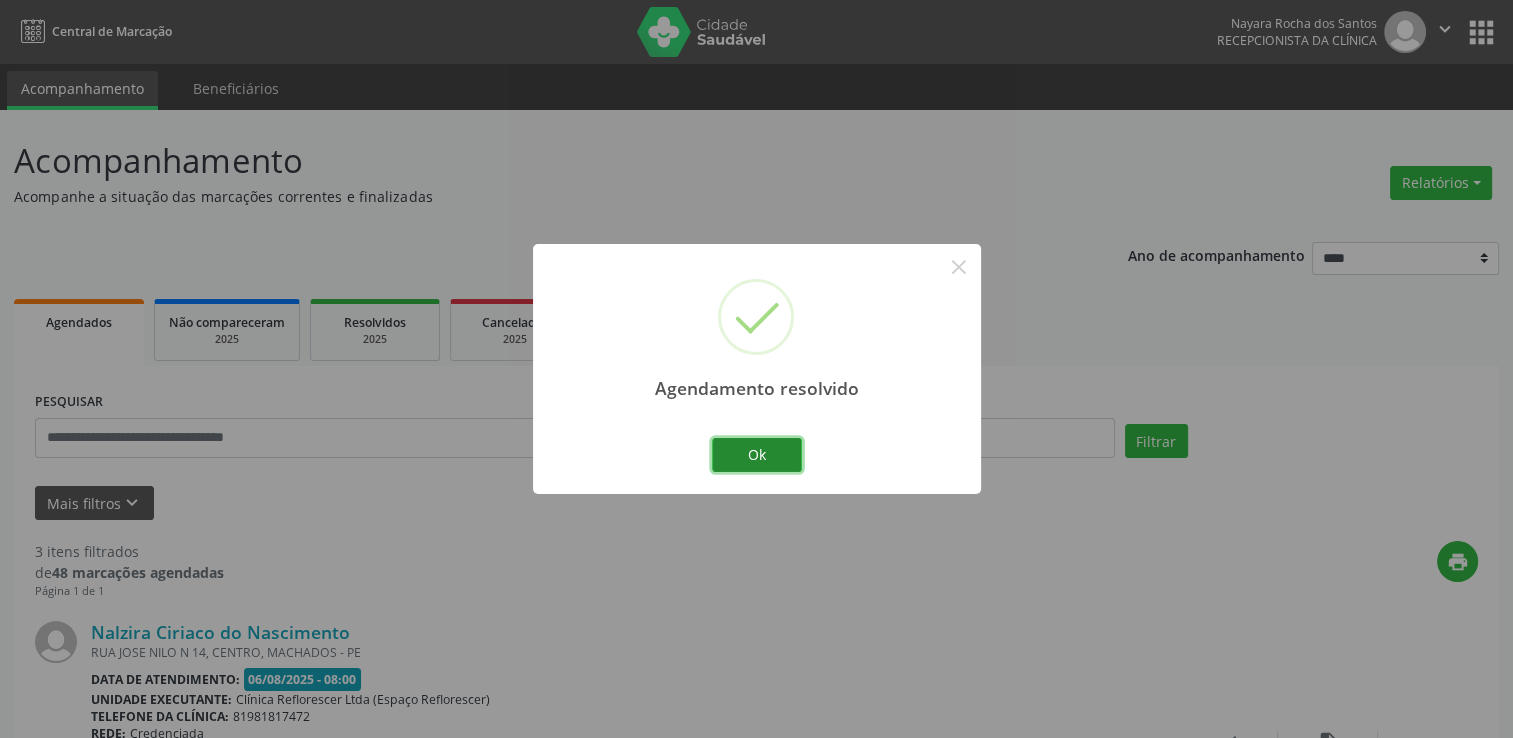 click on "Ok" at bounding box center (757, 455) 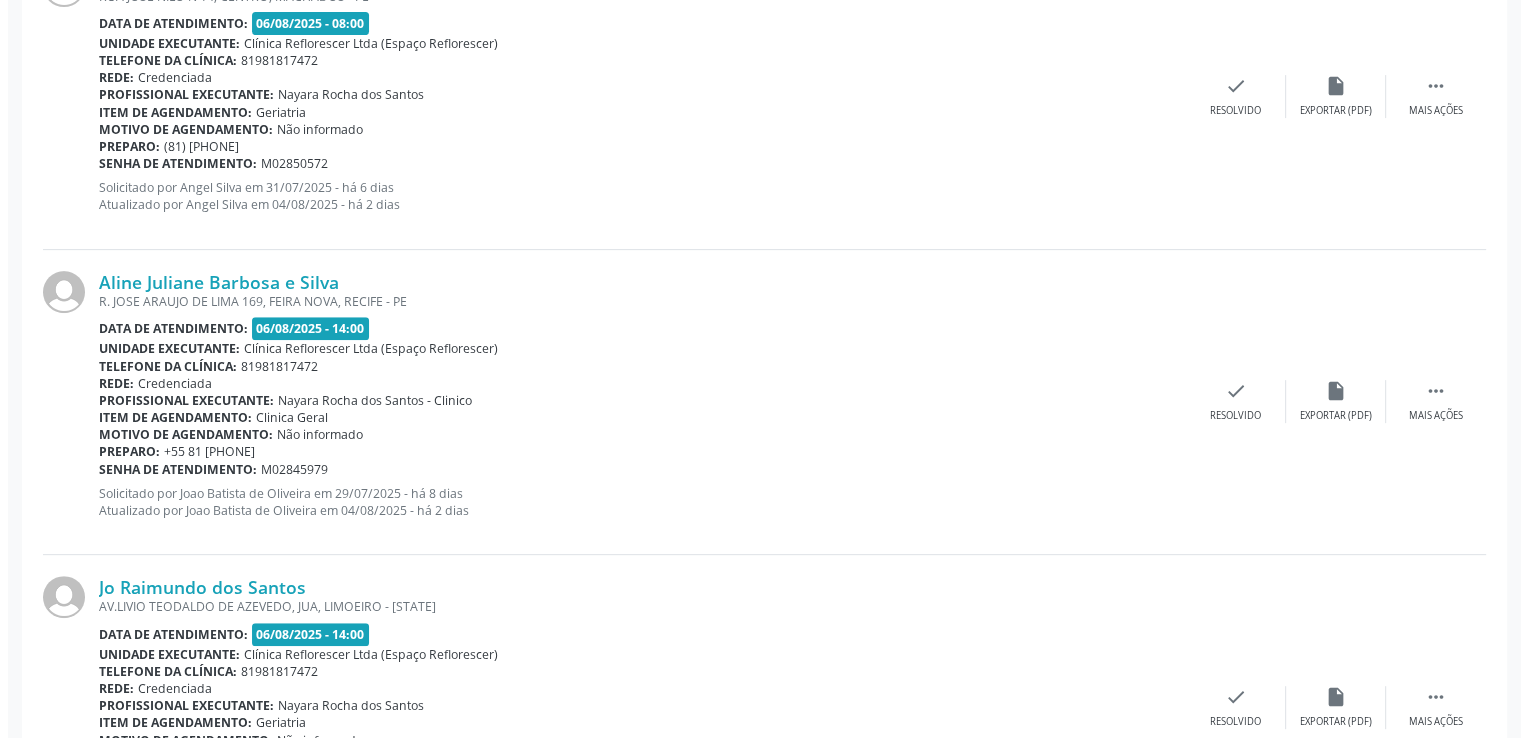scroll, scrollTop: 811, scrollLeft: 0, axis: vertical 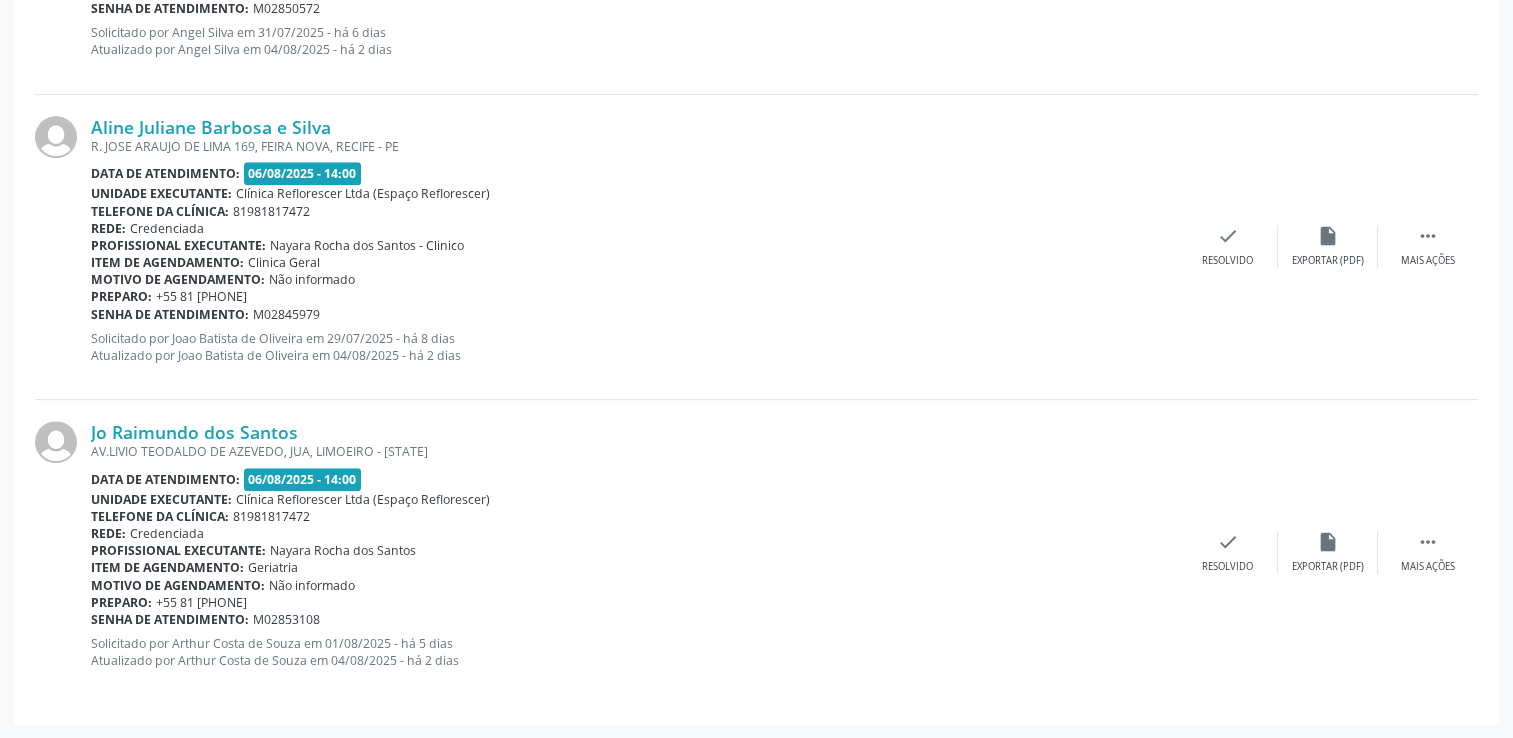 click on "[FIRST] [LAST]
R. JOSE ARAUJO DE LIMA 169, FEIRA NOVA, RECIFE - [STATE]
Data de atendimento:
06/08/2025 - 14:00
Unidade executante:
Clínica Reflorescer Ltda (Espaço Reflorescer)
Telefone da clínica:
81[PHONE]
Rede:
Credenciada
Profissional executante:
[FIRST] [LAST] - Clinico
Item de agendamento:
Clinica Geral
Motivo de agendamento:
Não informado
Preparo:
+55 81 [PHONE]
Senha de atendimento:
M02845979
Solicitado por [FIRST] [LAST] em 29/07/2025 - há 8 dias
Atualizado por [FIRST] [LAST] em 04/08/2025 - há 2 dias

Mais ações
insert_drive_file
Exportar (PDF)
check
Resolvido" at bounding box center (756, 247) 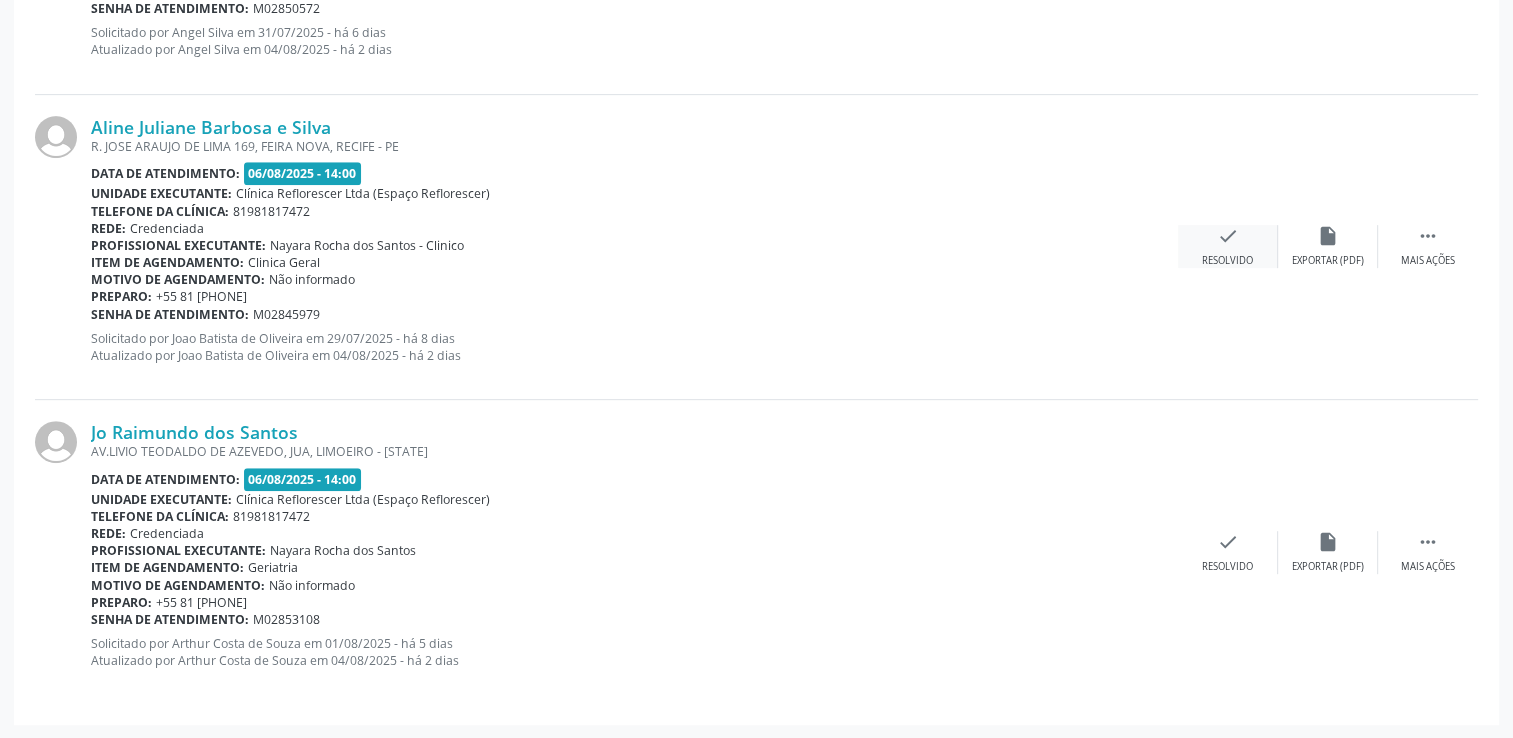click on "check" at bounding box center (1228, 236) 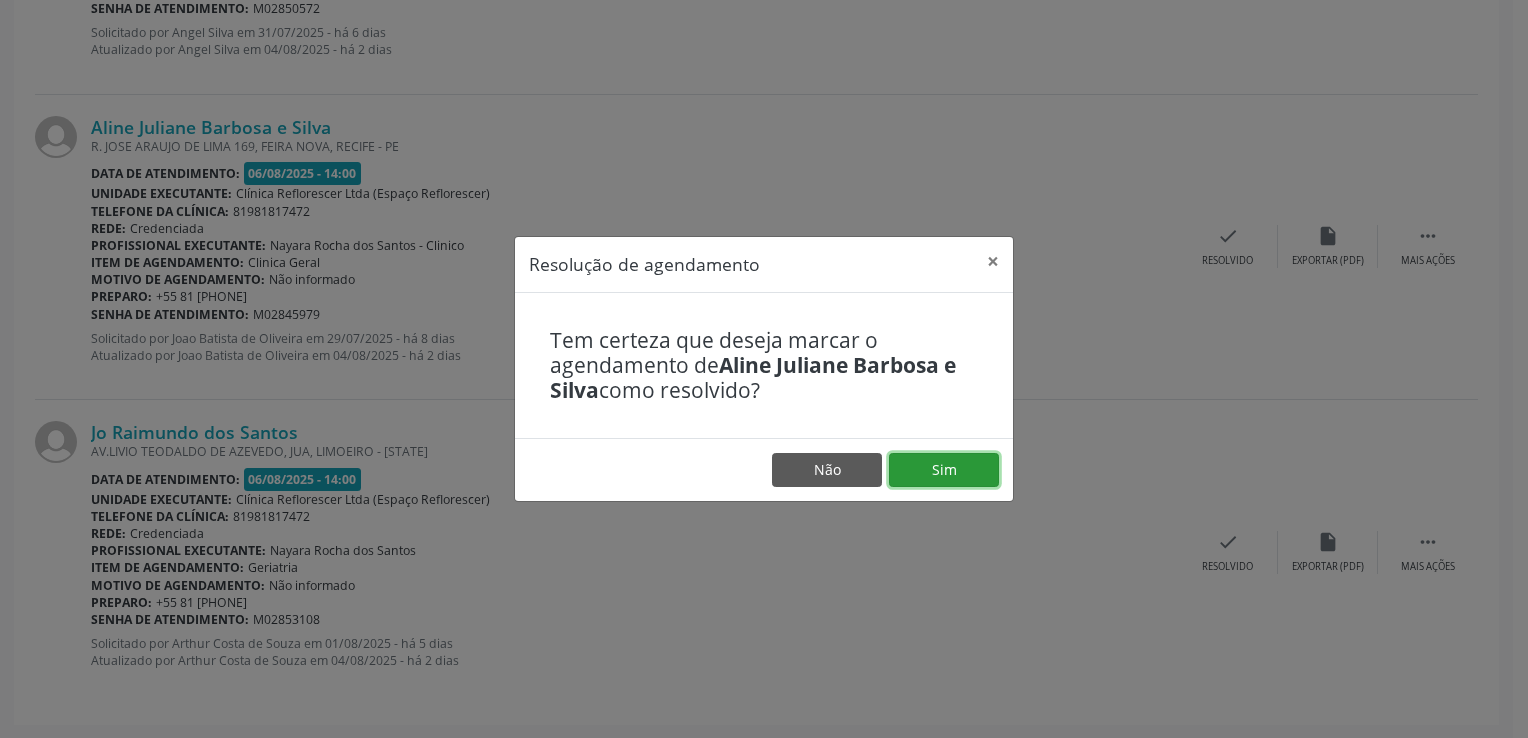 click on "Sim" at bounding box center (944, 470) 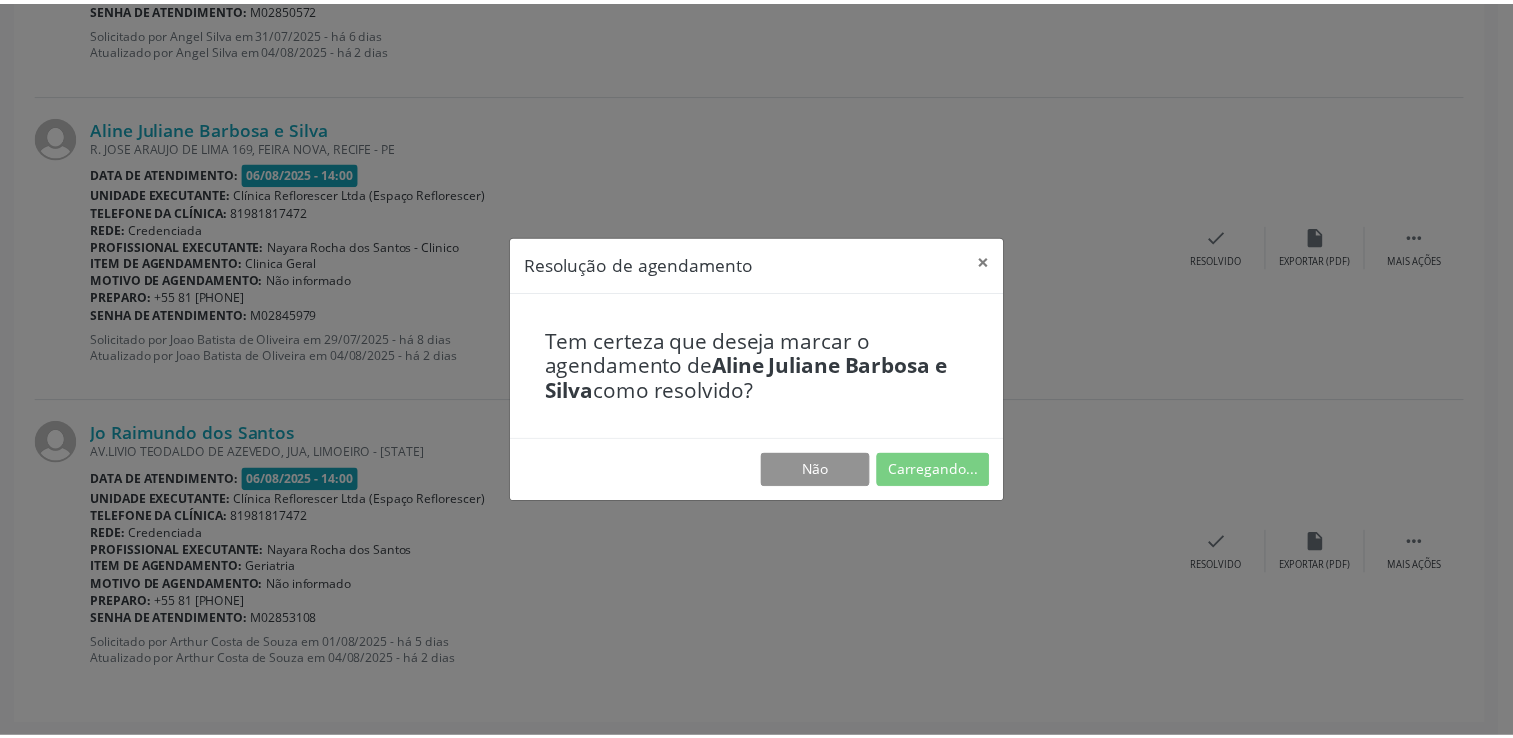 scroll, scrollTop: 0, scrollLeft: 0, axis: both 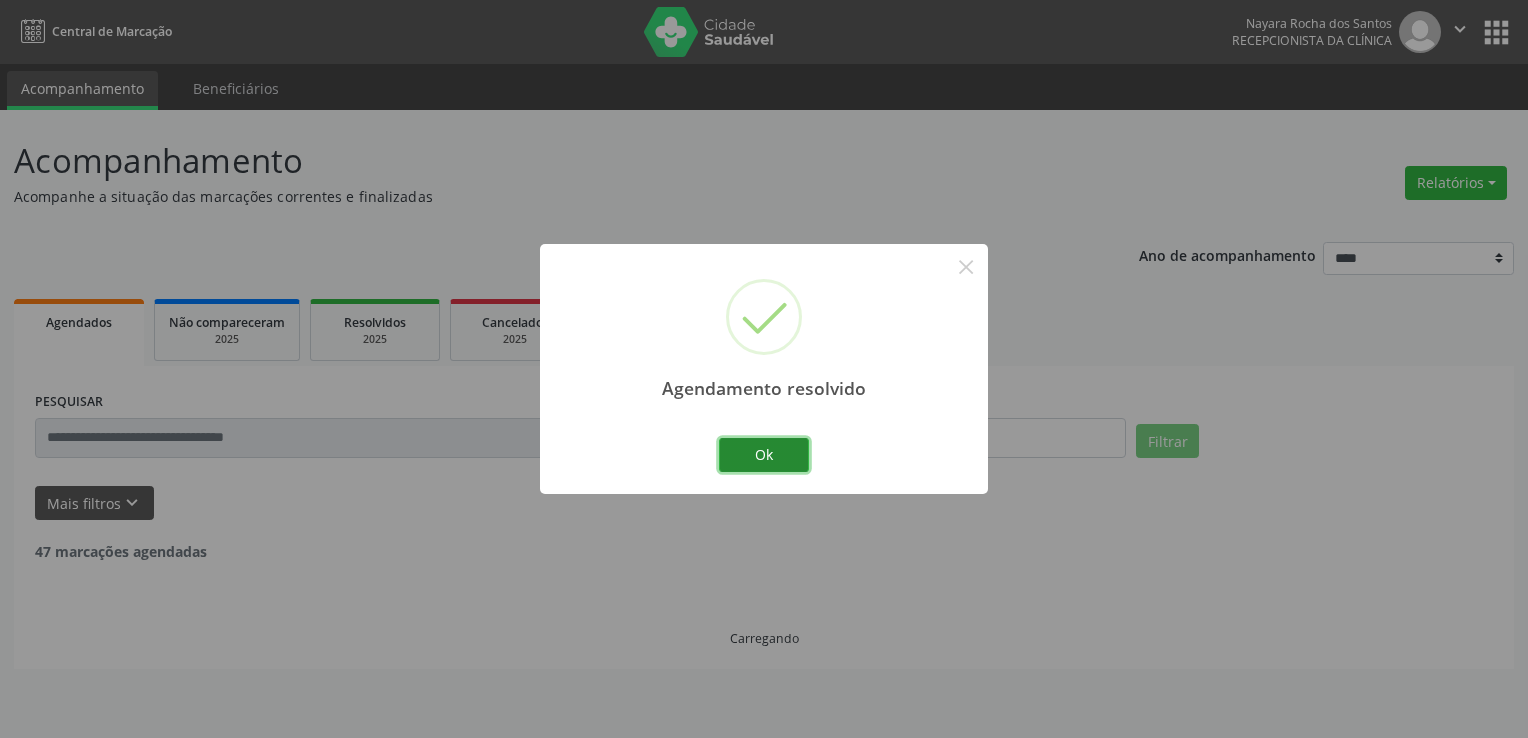 click on "Ok" at bounding box center (764, 455) 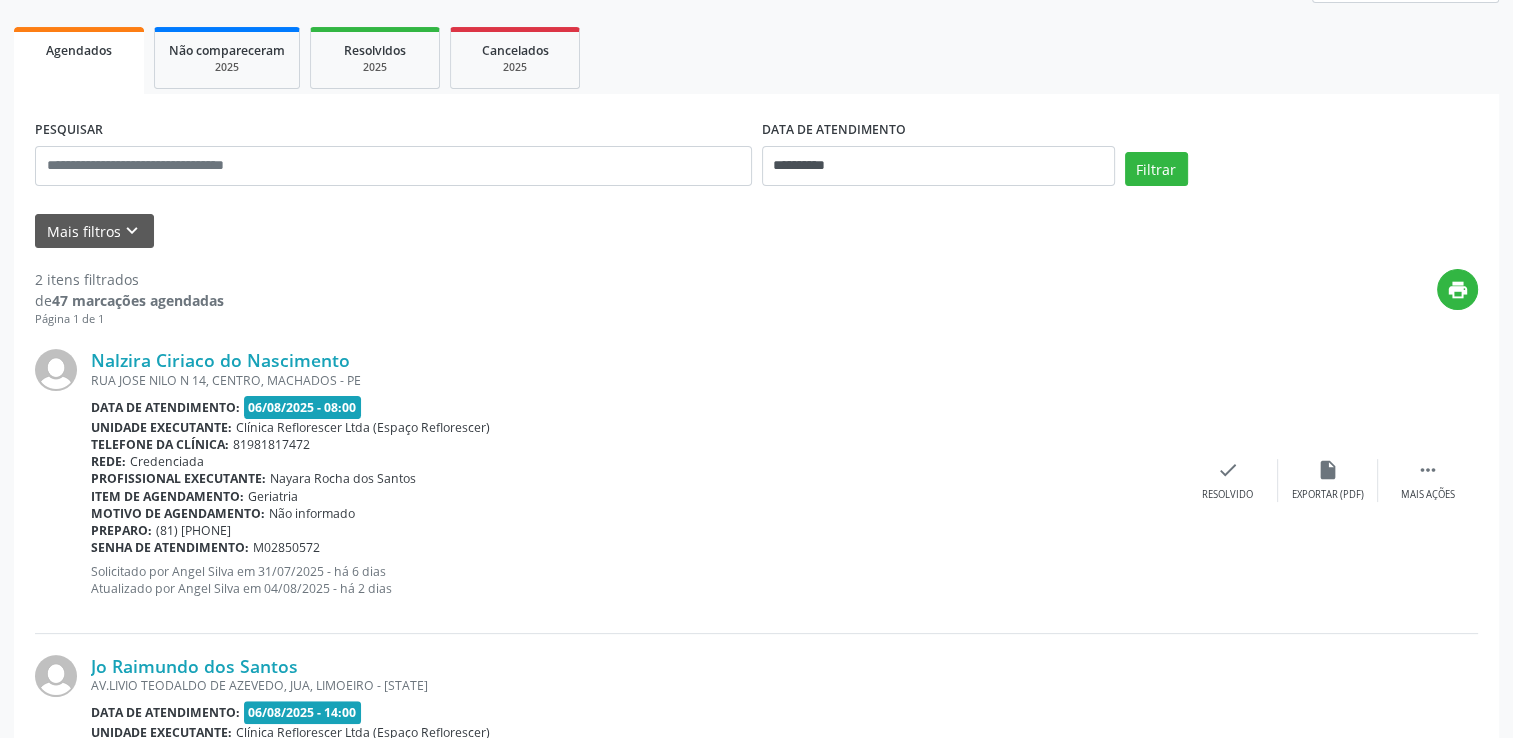 scroll, scrollTop: 500, scrollLeft: 0, axis: vertical 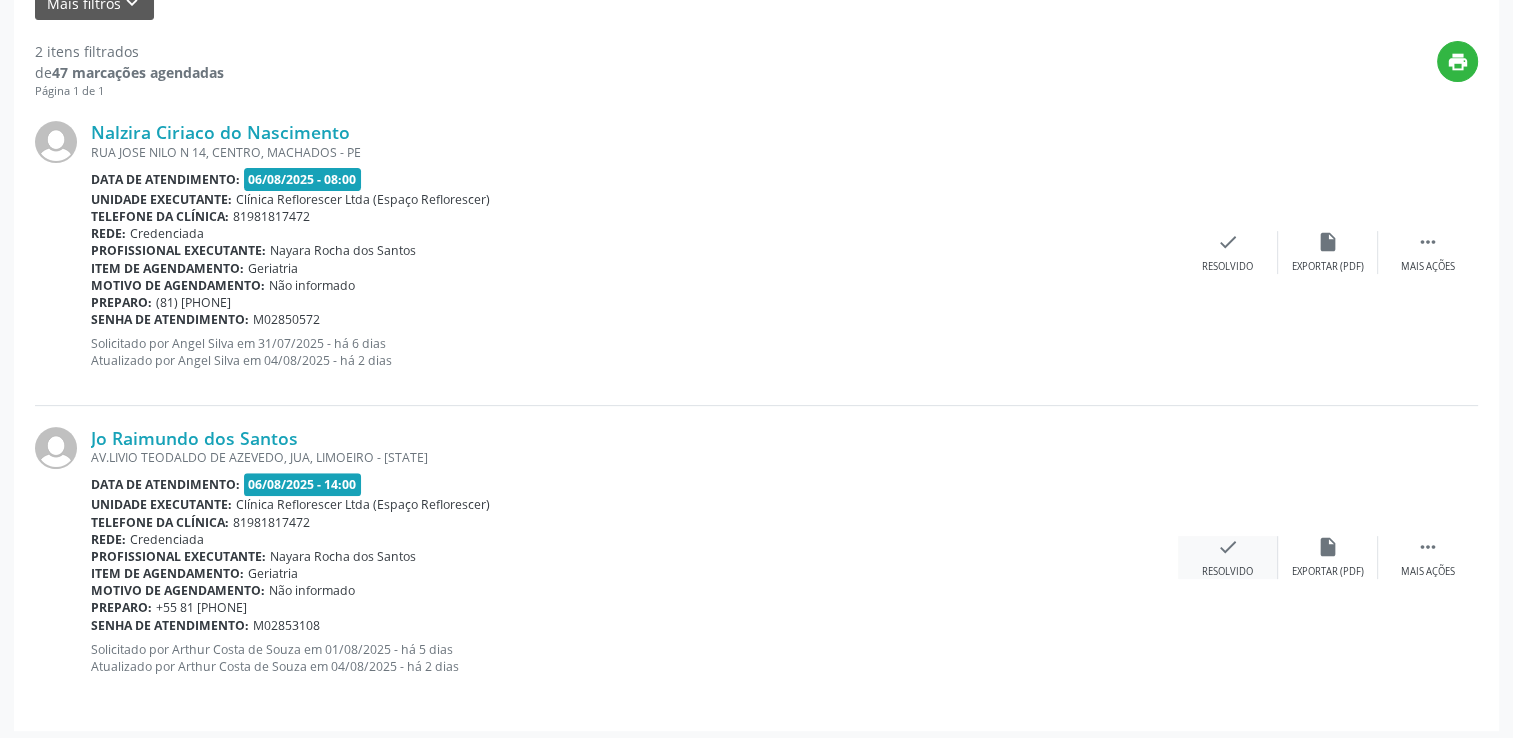 click on "check" at bounding box center [1228, 547] 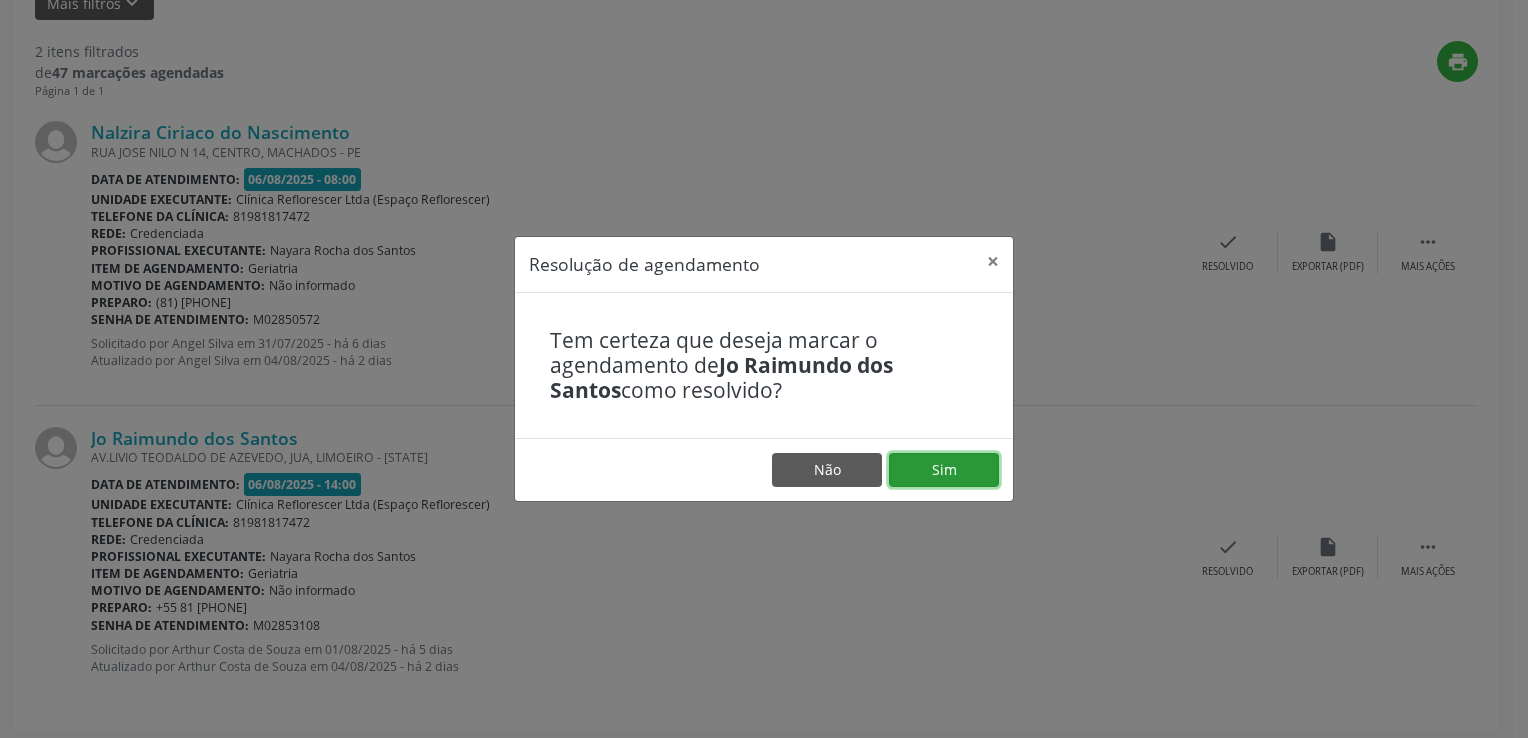 click on "Sim" at bounding box center (944, 470) 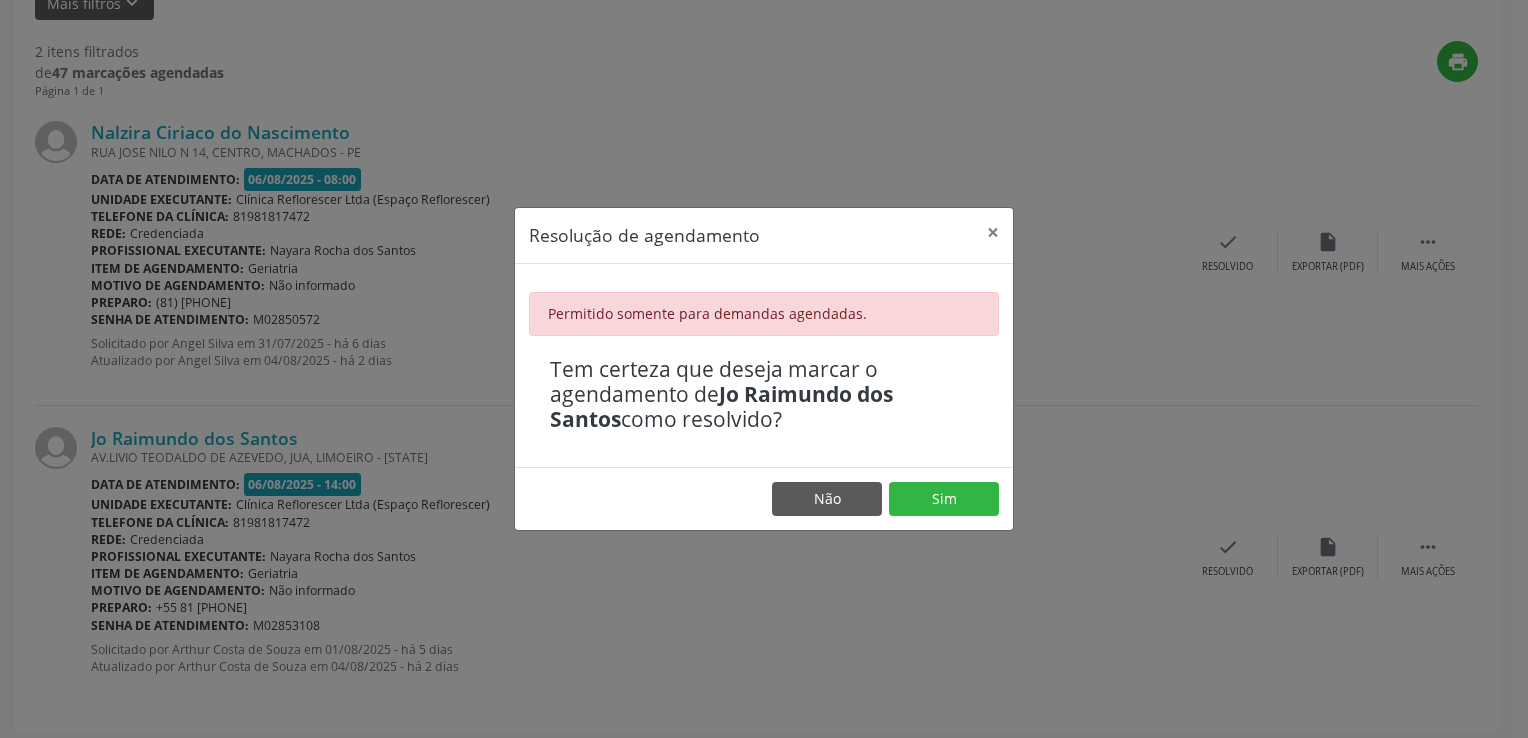 click on "Resolução de agendamento ×
Permitido somente para demandas agendadas.
Tem certeza que deseja marcar o agendamento de [FIRST] [LAST] como resolvido?
Não Sim" at bounding box center (764, 369) 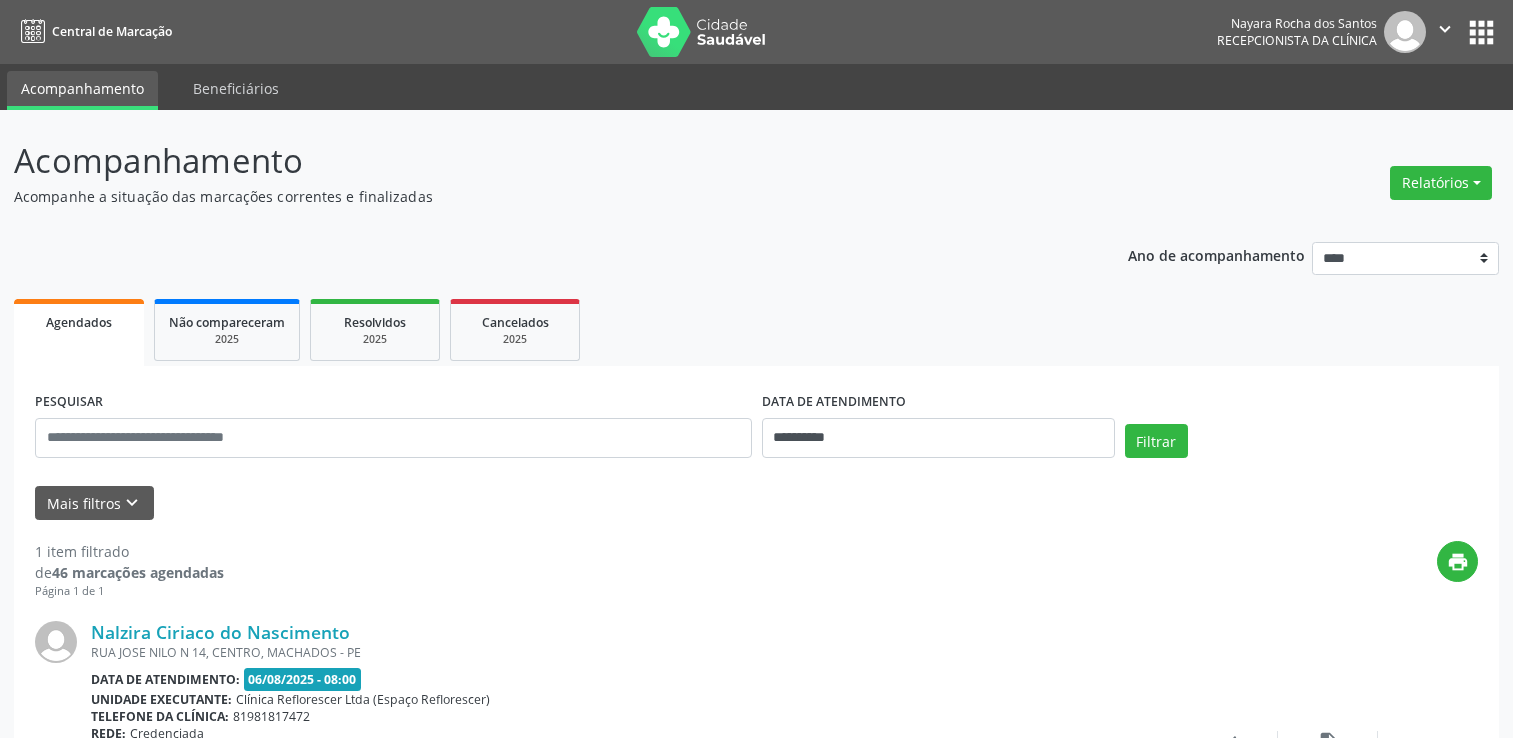 scroll, scrollTop: 0, scrollLeft: 0, axis: both 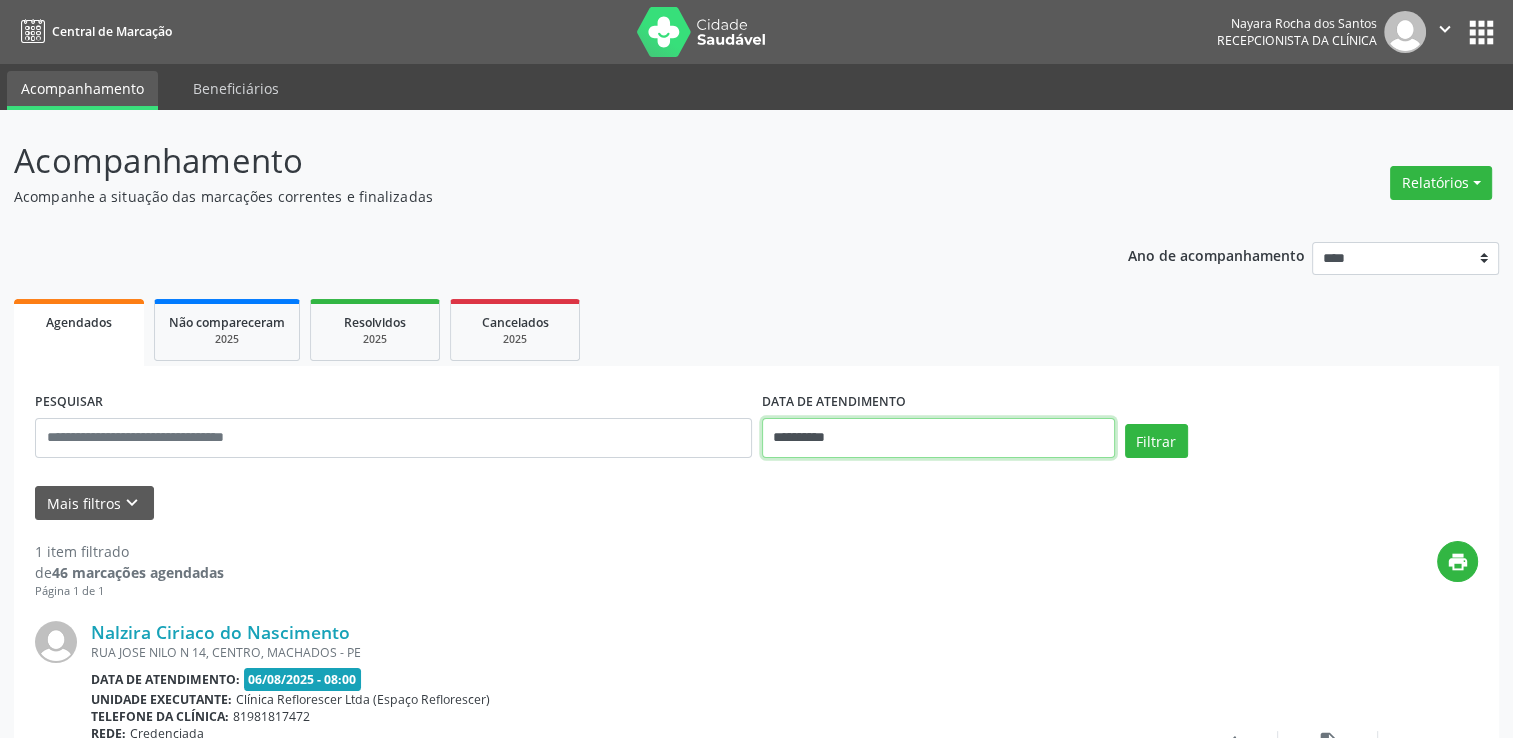 click on "**********" at bounding box center (938, 438) 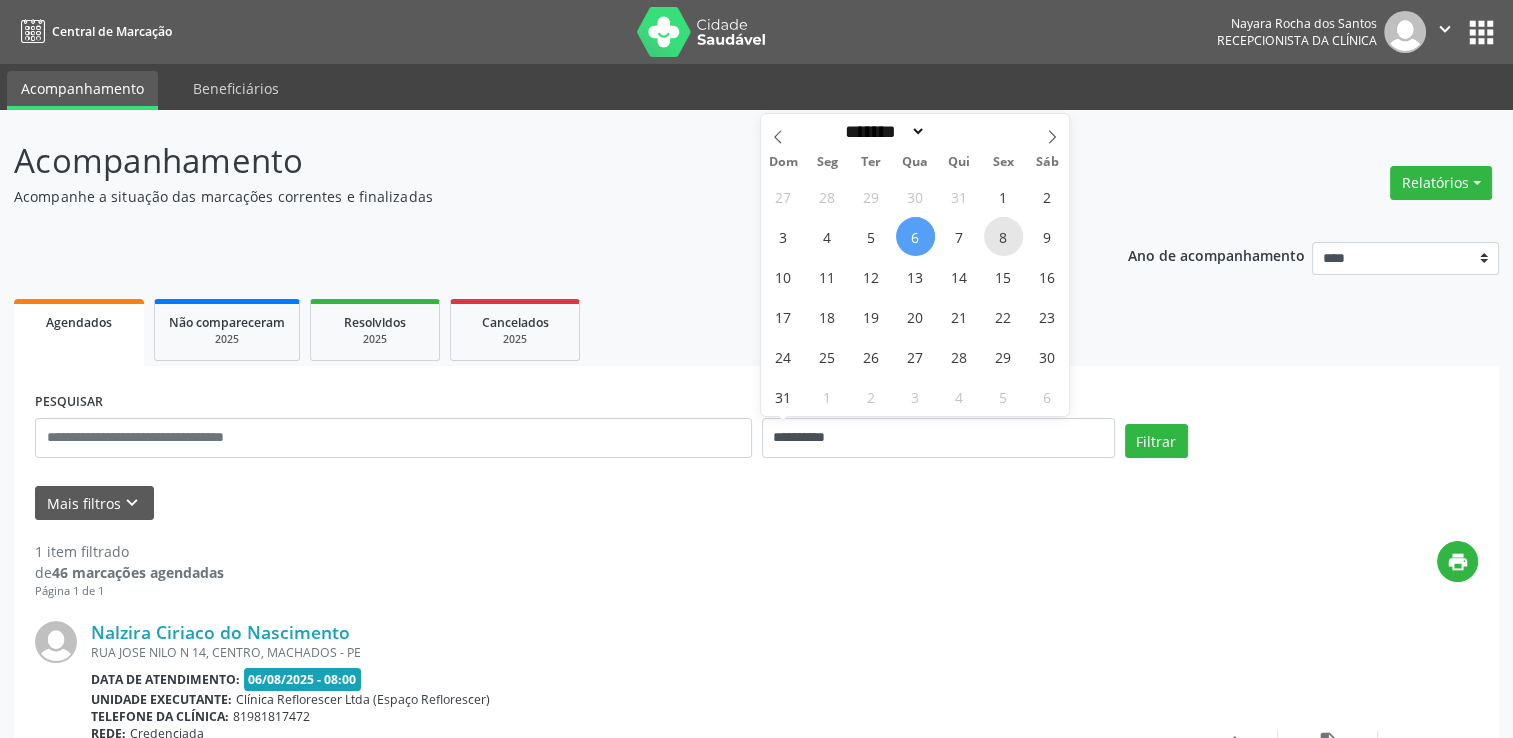 click on "8" at bounding box center [1003, 236] 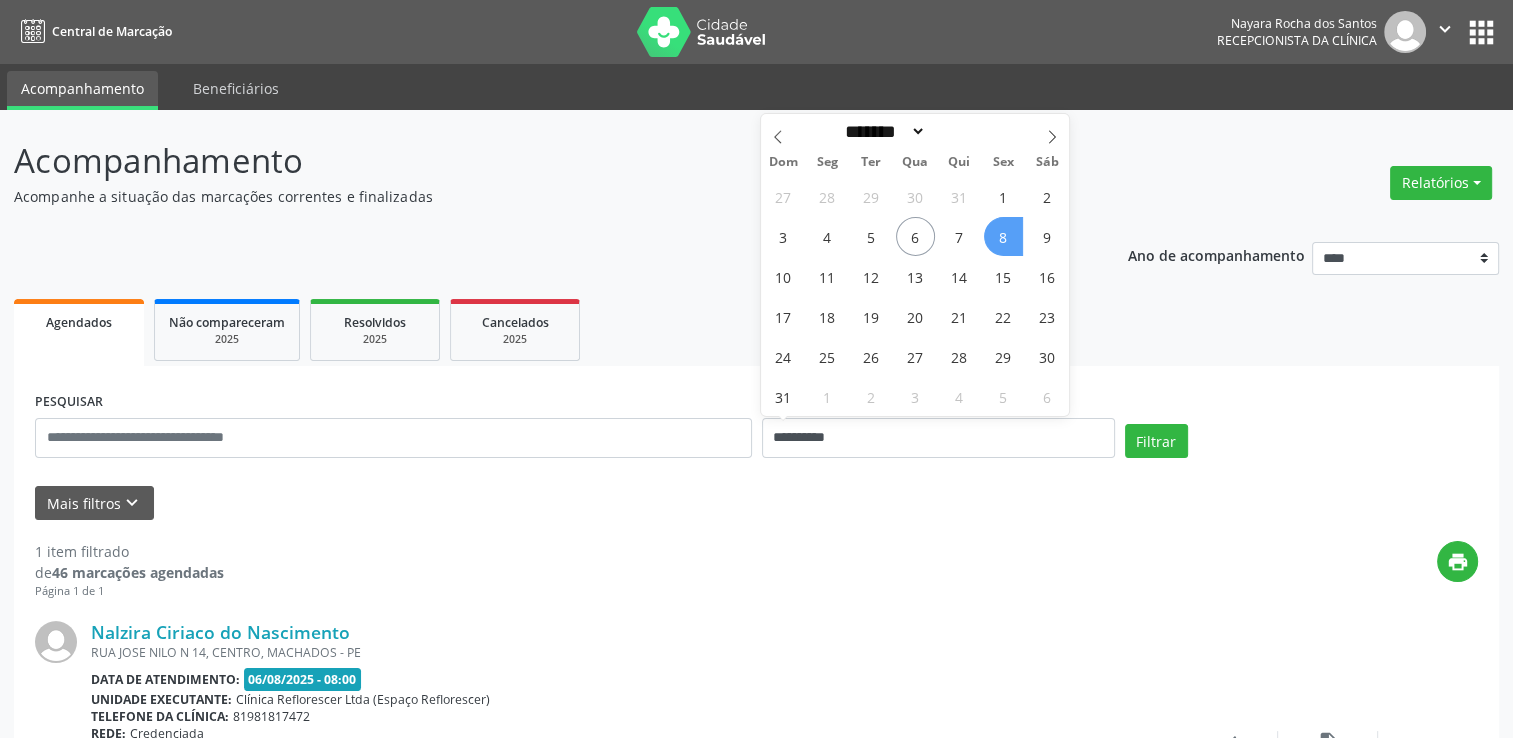click on "8" at bounding box center (1003, 236) 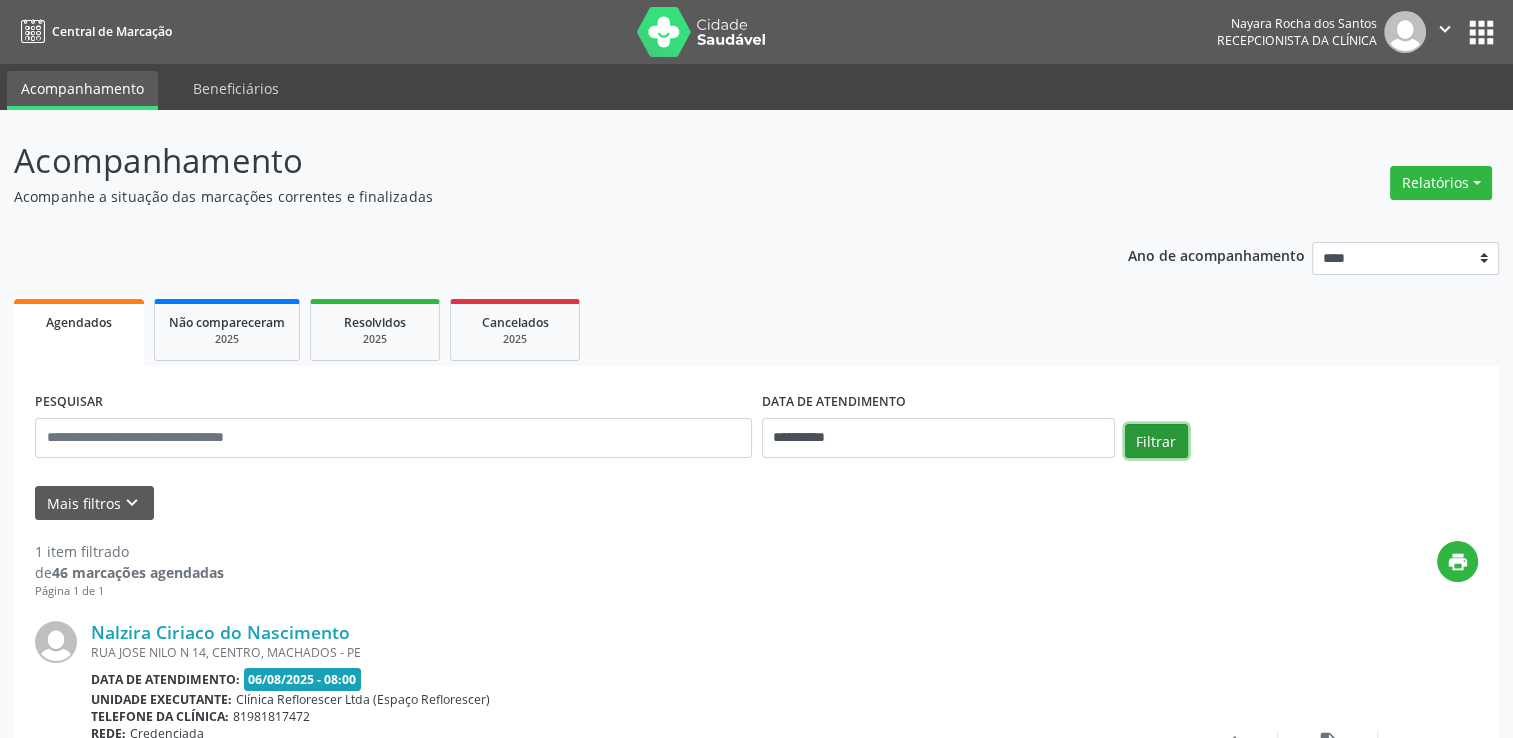 click on "Filtrar" at bounding box center (1156, 441) 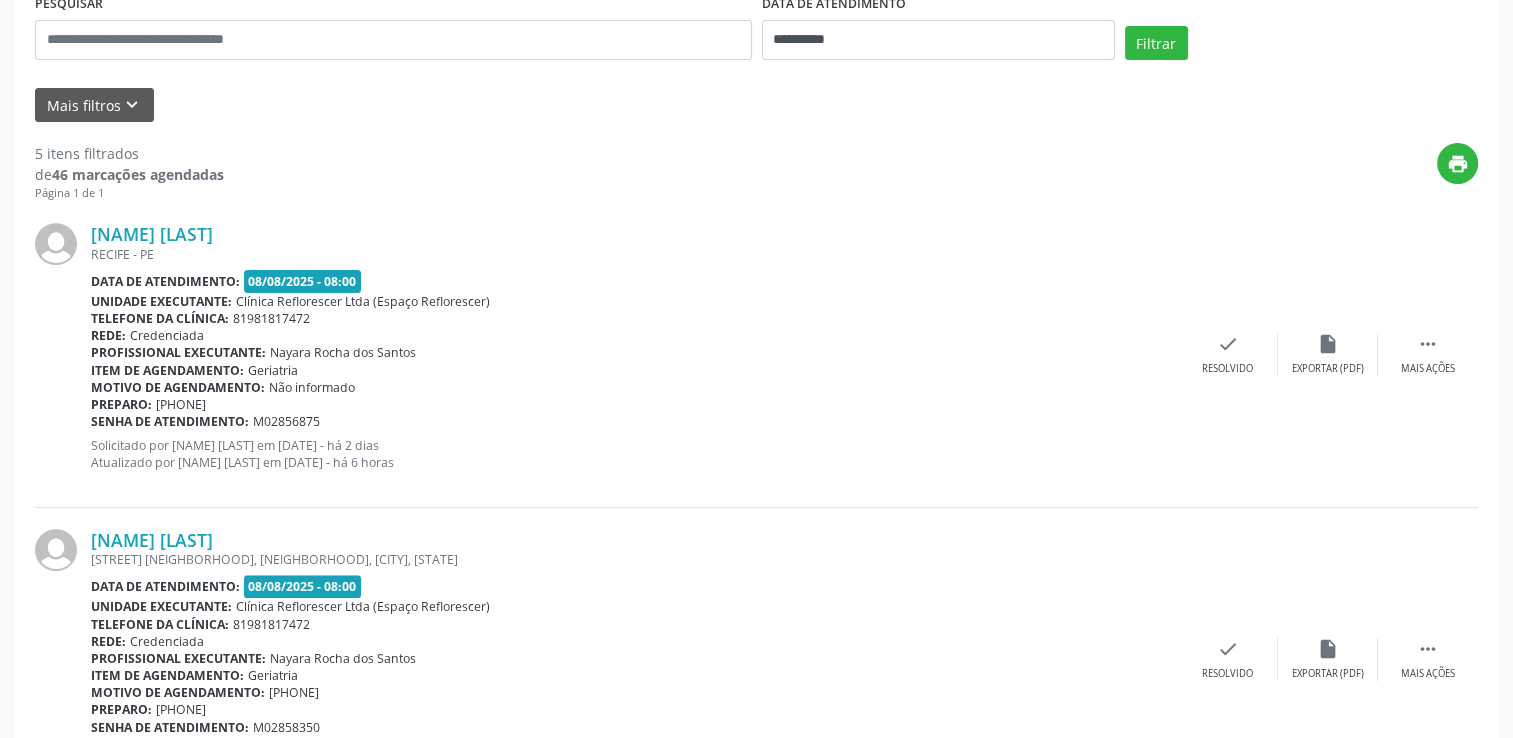 scroll, scrollTop: 400, scrollLeft: 0, axis: vertical 